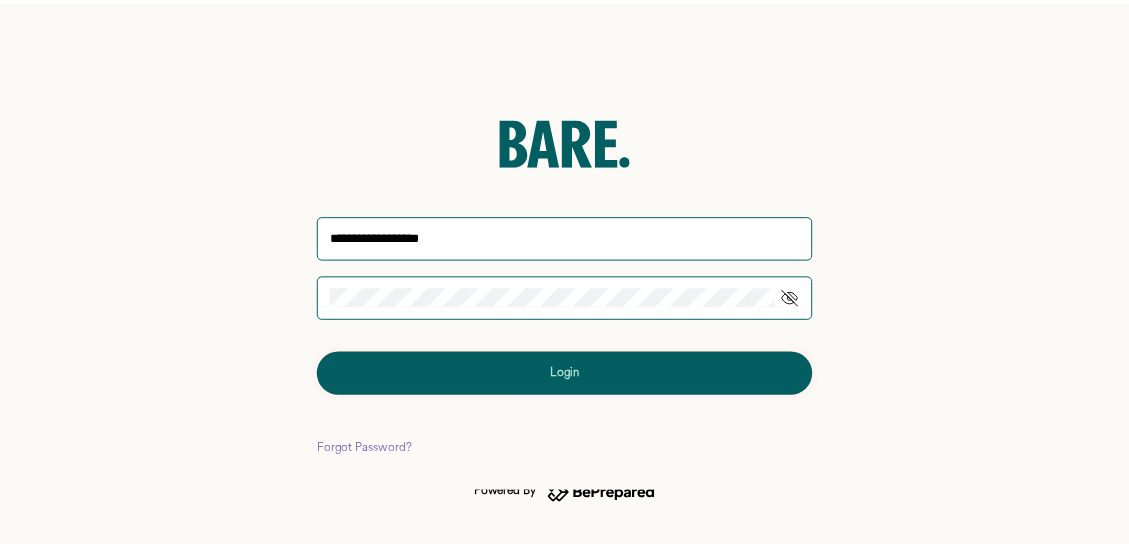 scroll, scrollTop: 0, scrollLeft: 0, axis: both 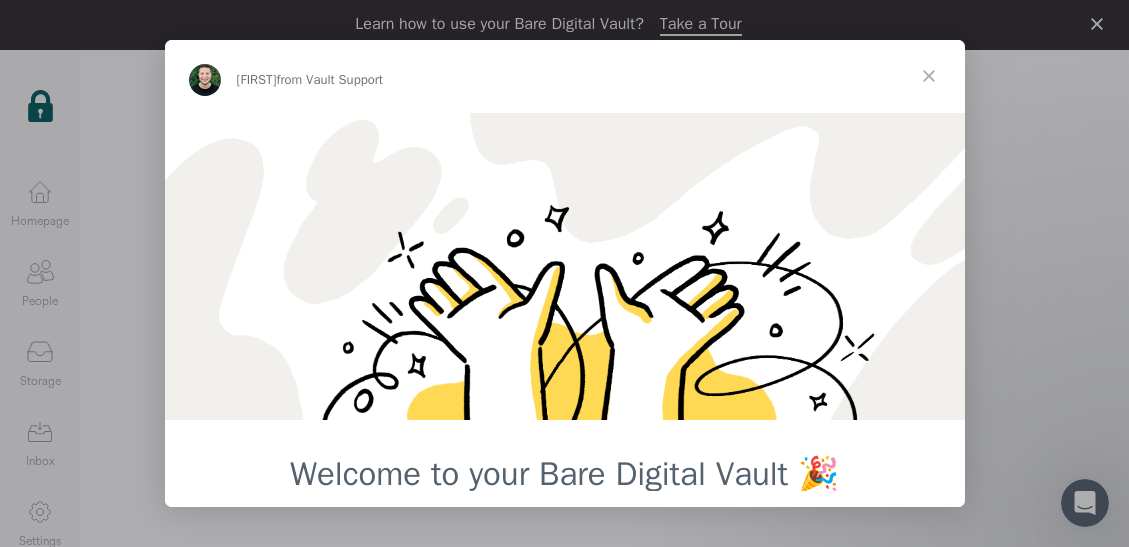 click at bounding box center (929, 76) 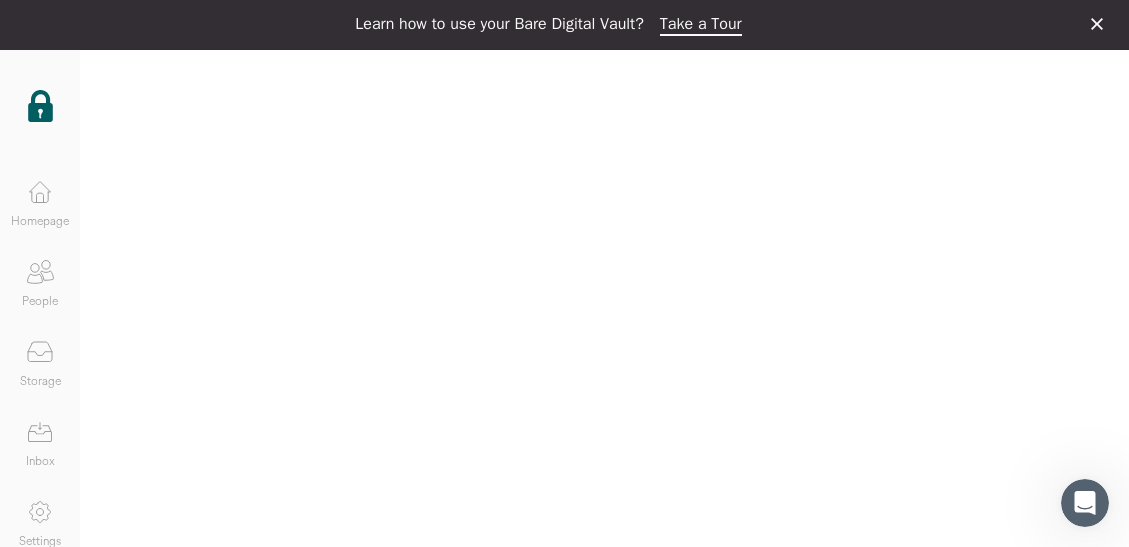 click 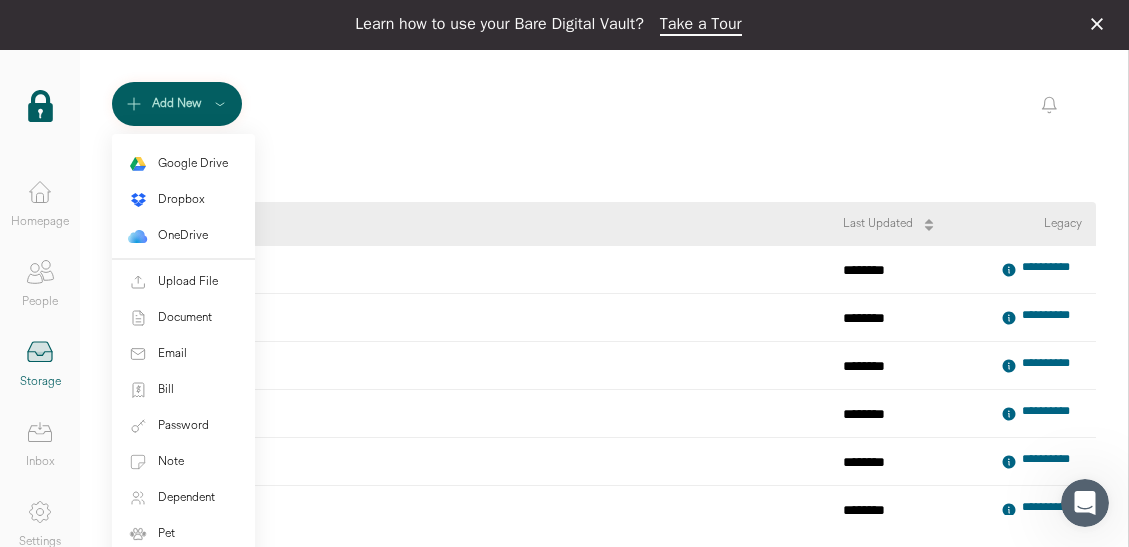 click on "Add New" at bounding box center [177, 104] 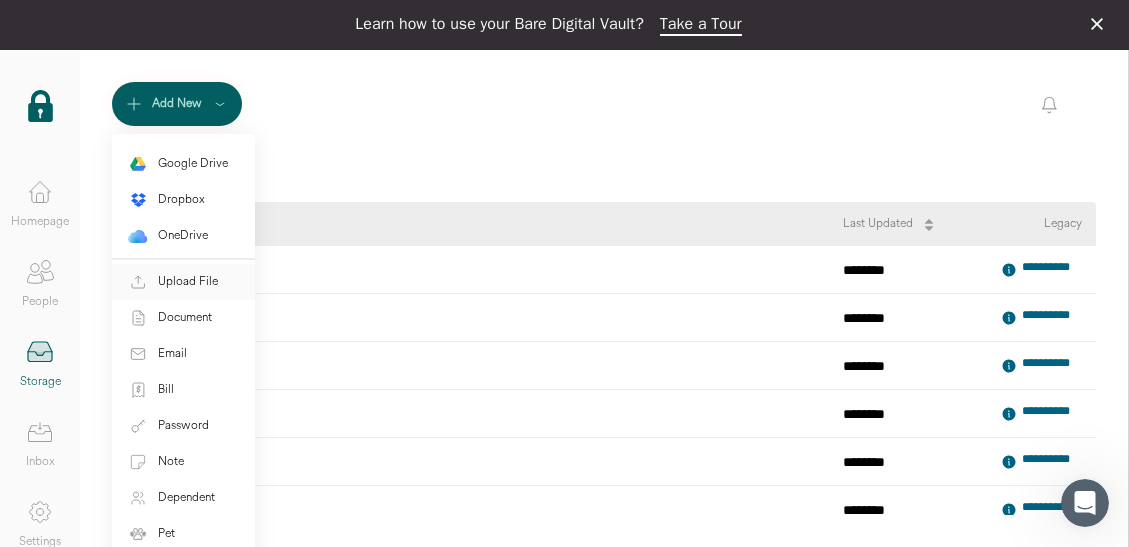 click on "Upload File" at bounding box center [188, 282] 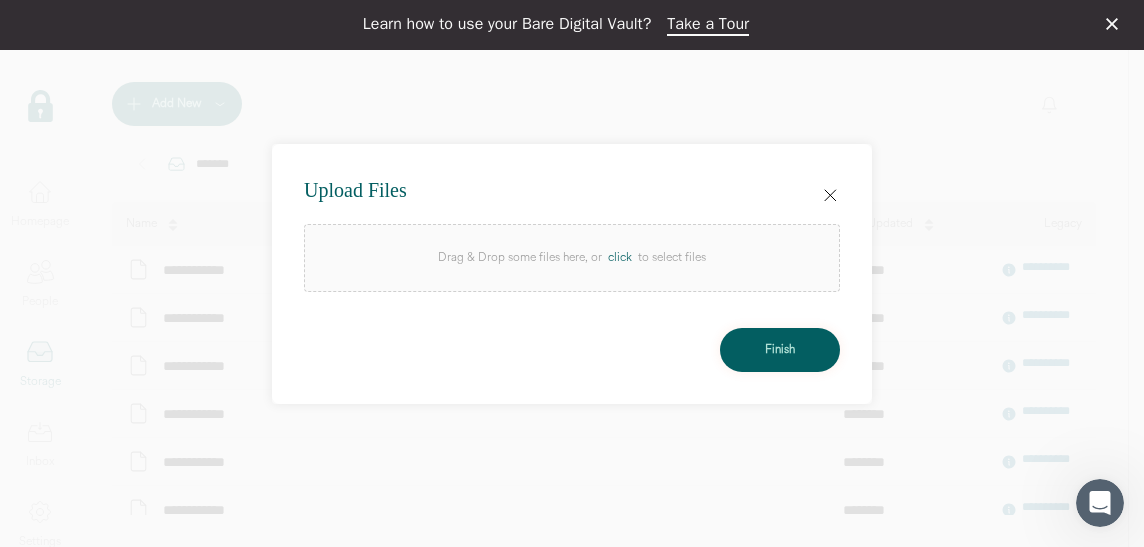 click on "click" at bounding box center [620, 258] 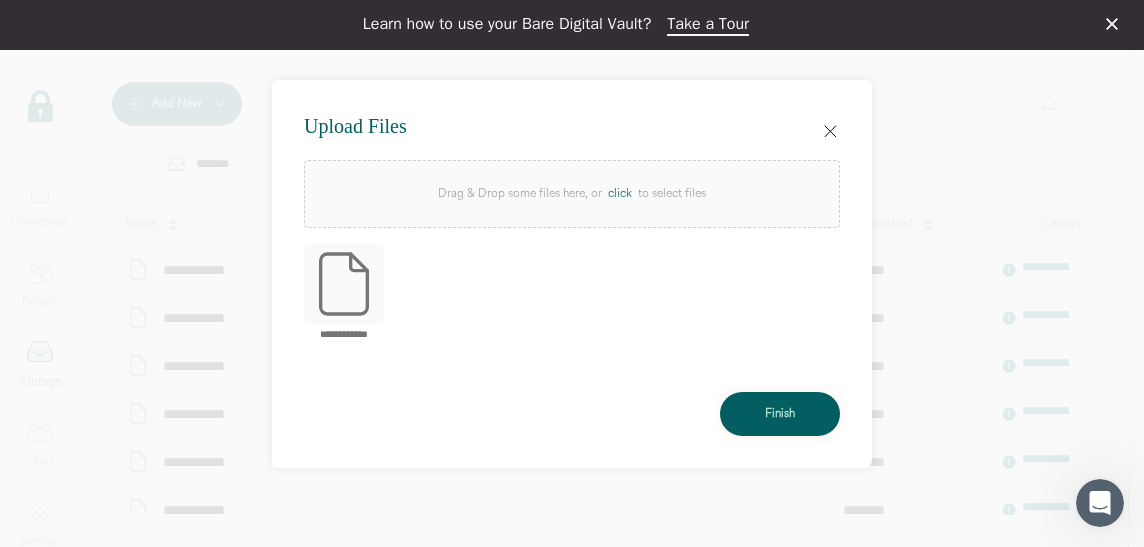 click on "click" at bounding box center (620, 194) 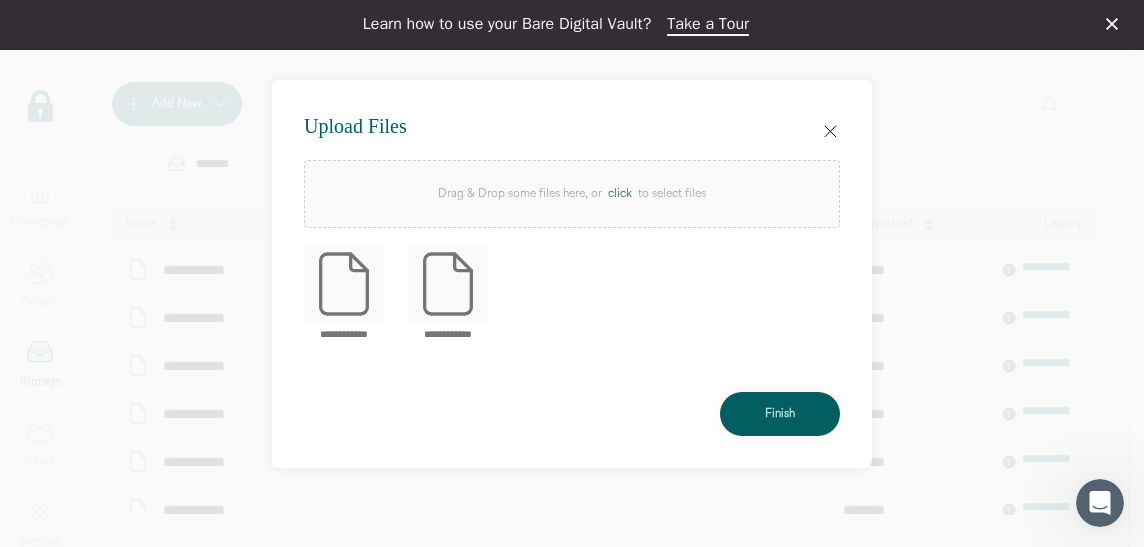 click on "click" at bounding box center (620, 194) 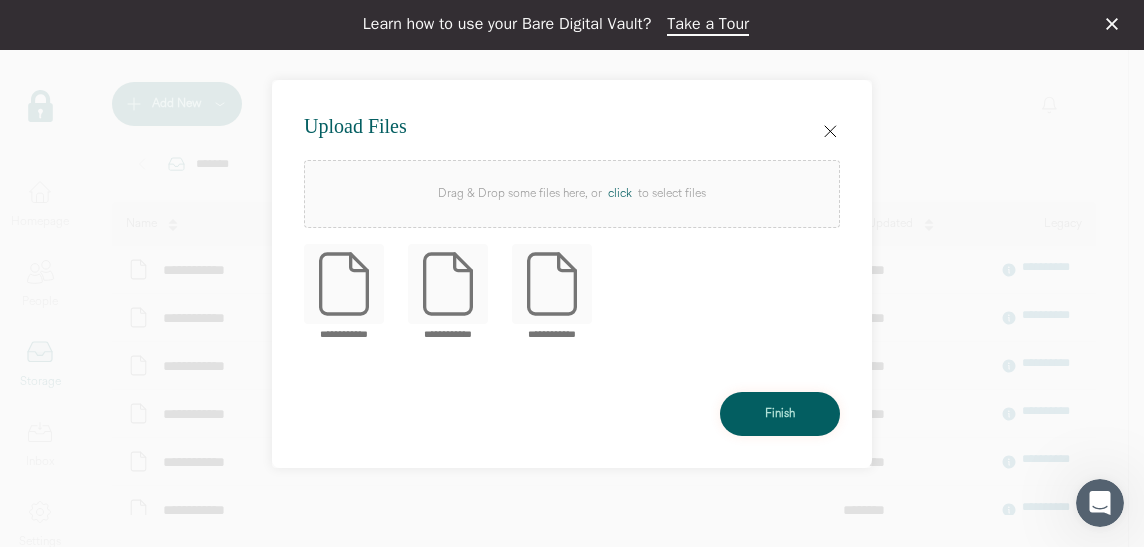click on "click" at bounding box center (620, 194) 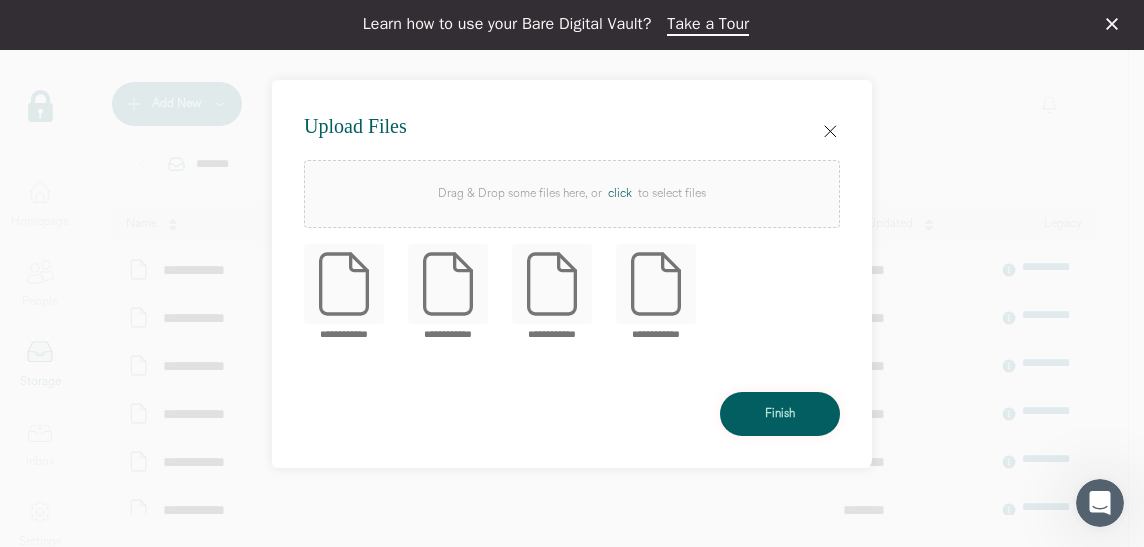 click on "click" at bounding box center (620, 194) 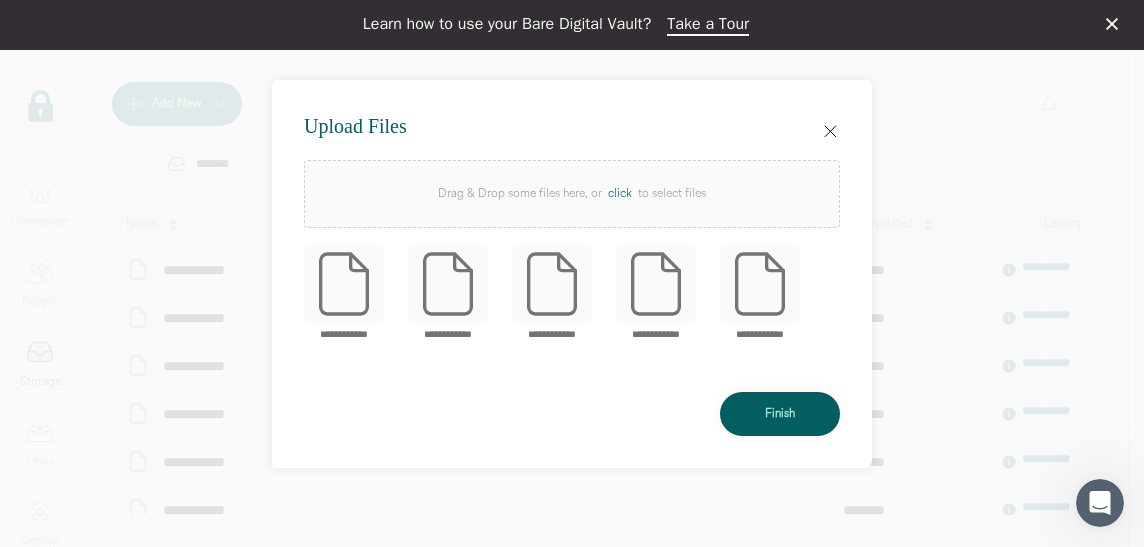 click on "click" at bounding box center (620, 194) 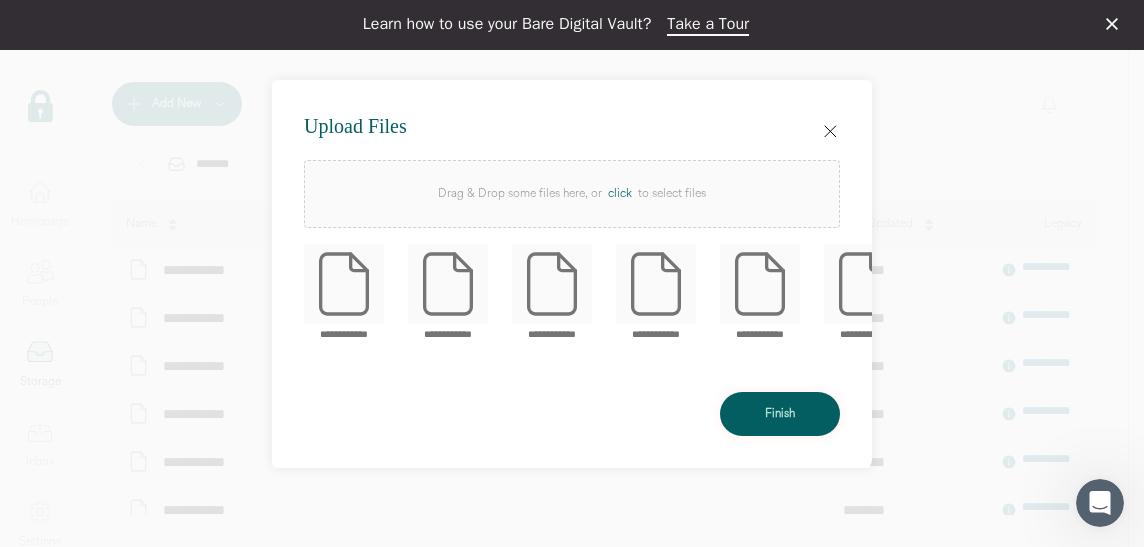 click on "click" at bounding box center [620, 194] 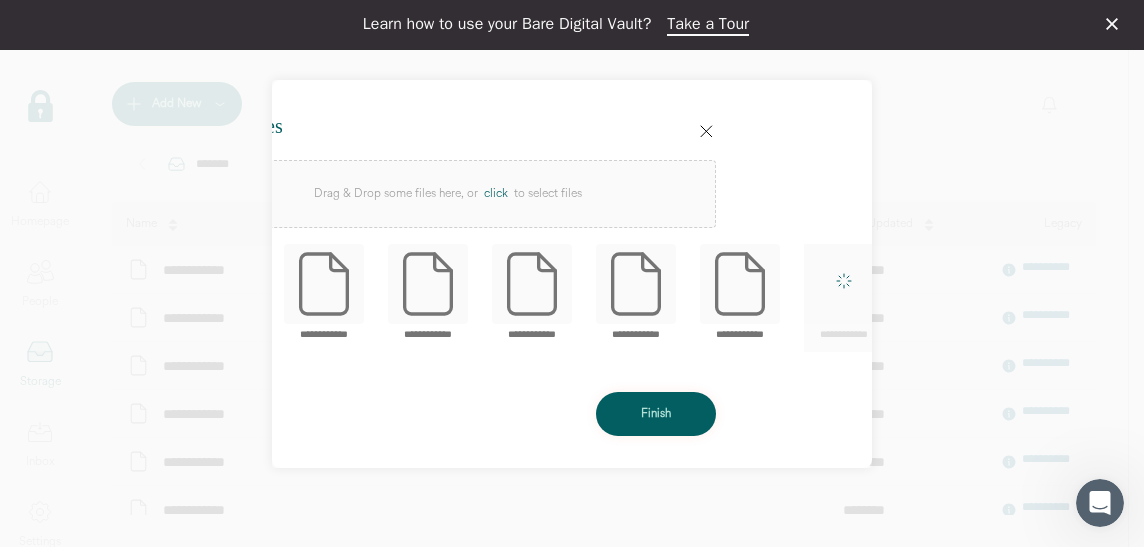 scroll, scrollTop: 0, scrollLeft: 136, axis: horizontal 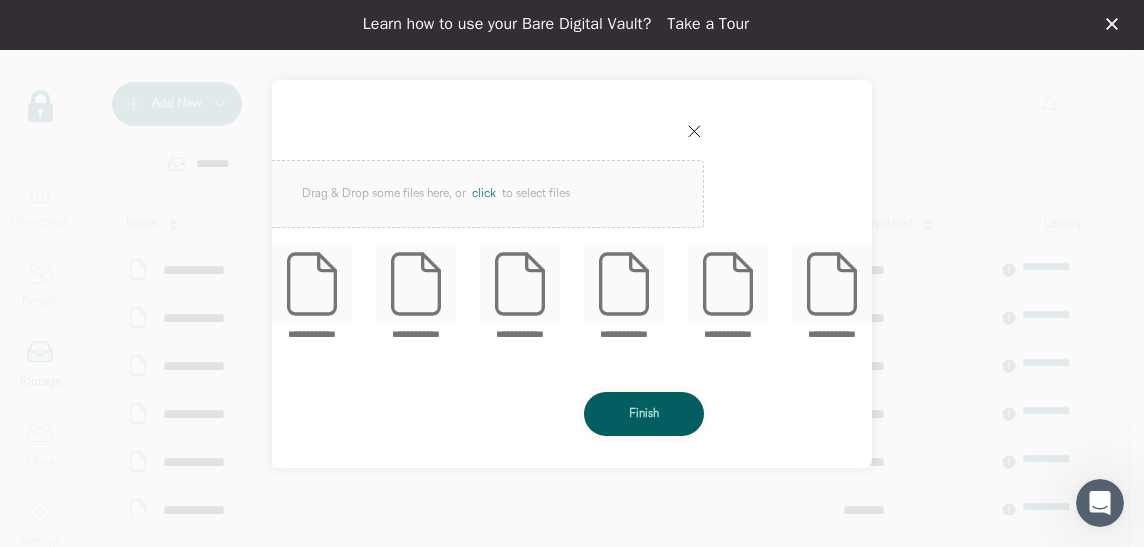 click on "Take a Tour" at bounding box center (708, 25) 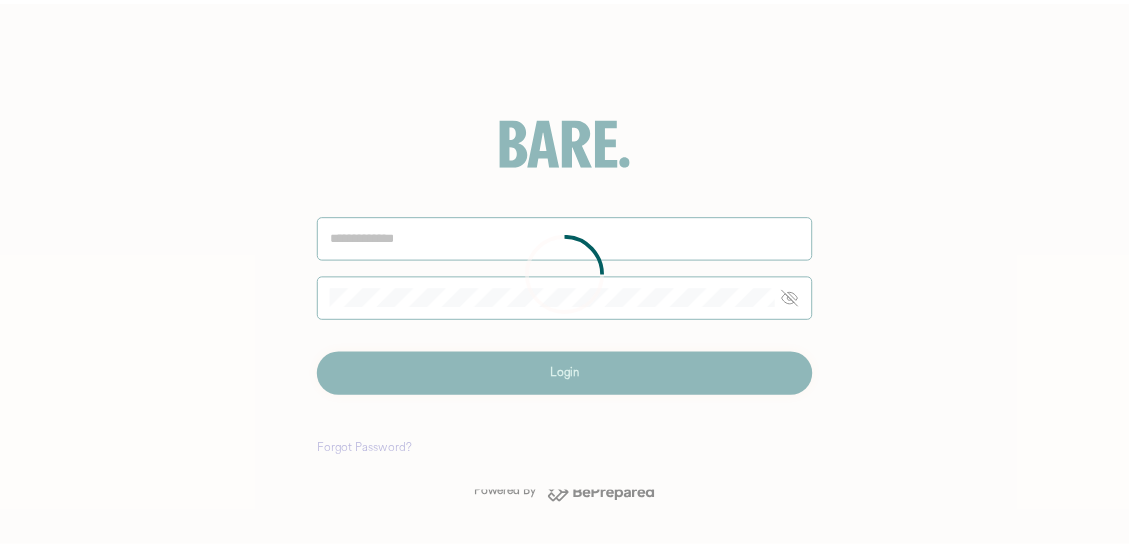 scroll, scrollTop: 0, scrollLeft: 0, axis: both 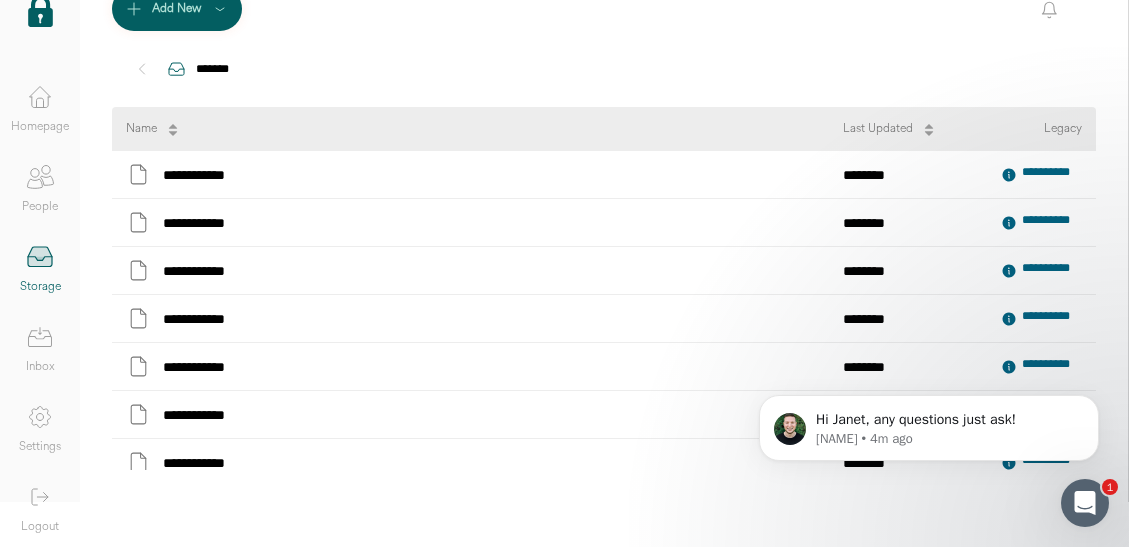 click 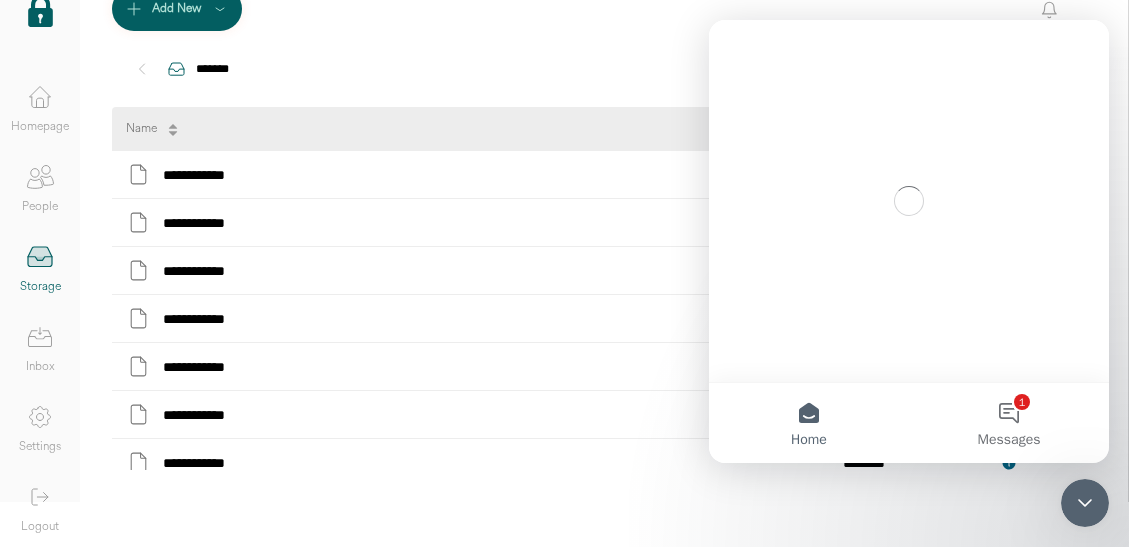 scroll, scrollTop: 0, scrollLeft: 0, axis: both 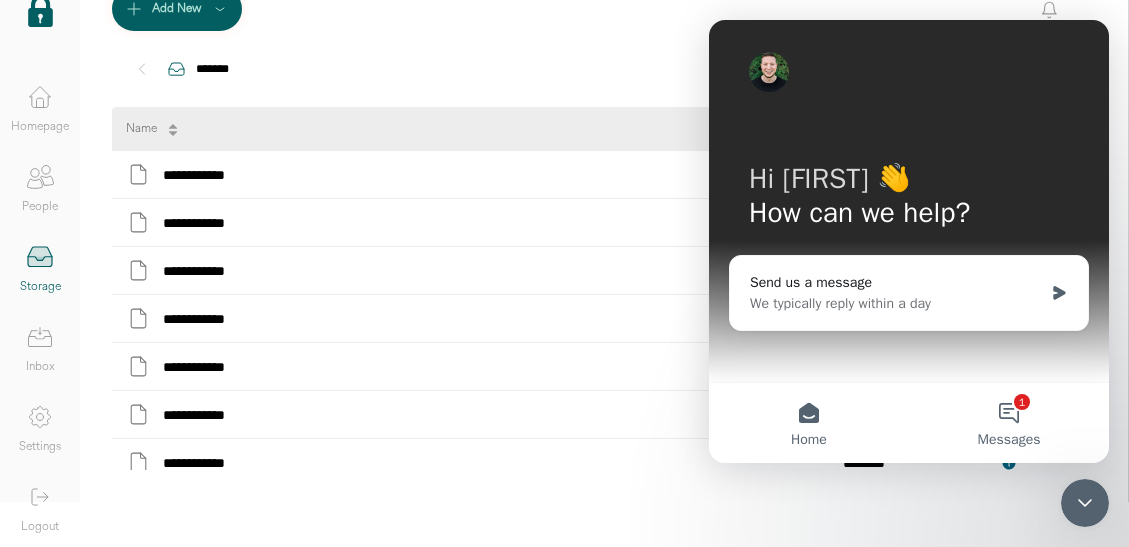 click on "1 Messages" at bounding box center (1009, 423) 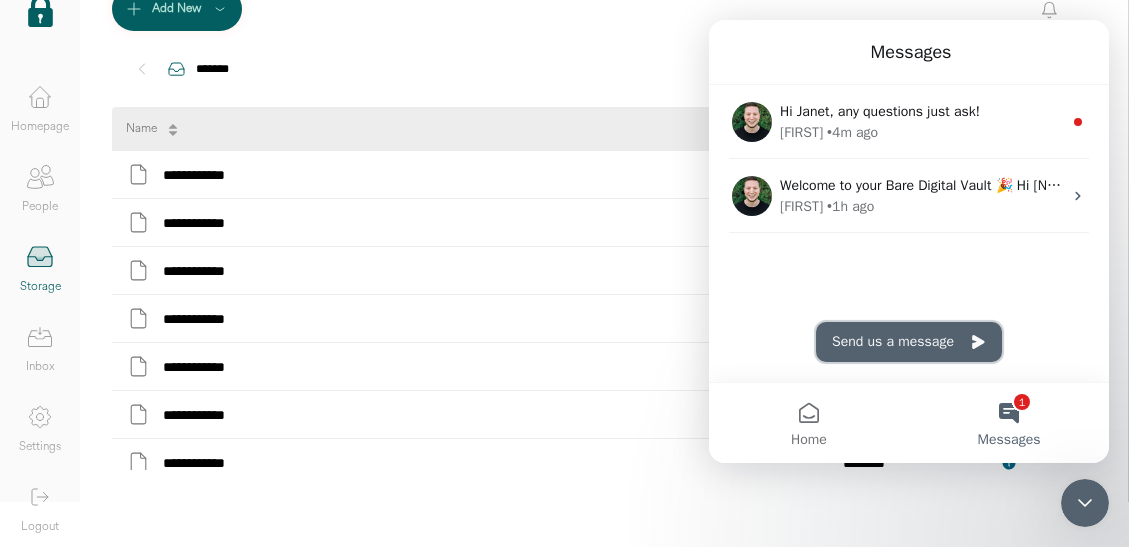 click on "Send us a message" at bounding box center (909, 342) 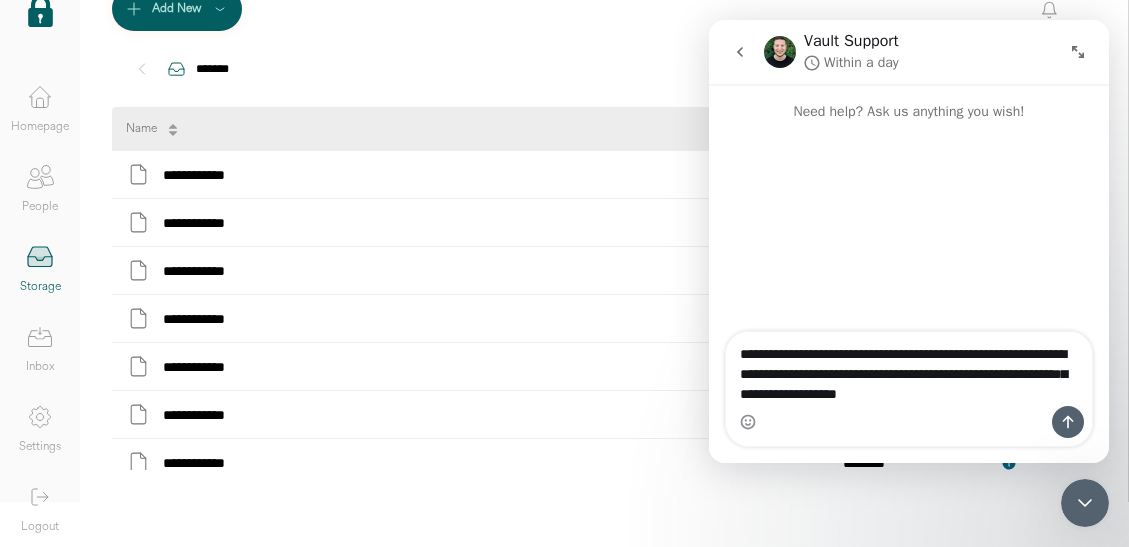 type on "**********" 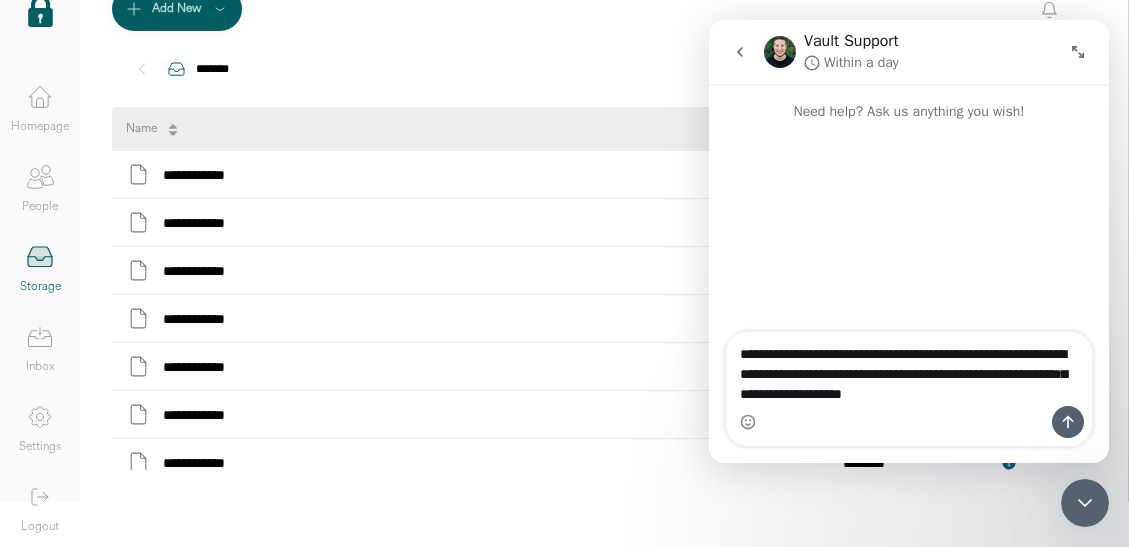 type 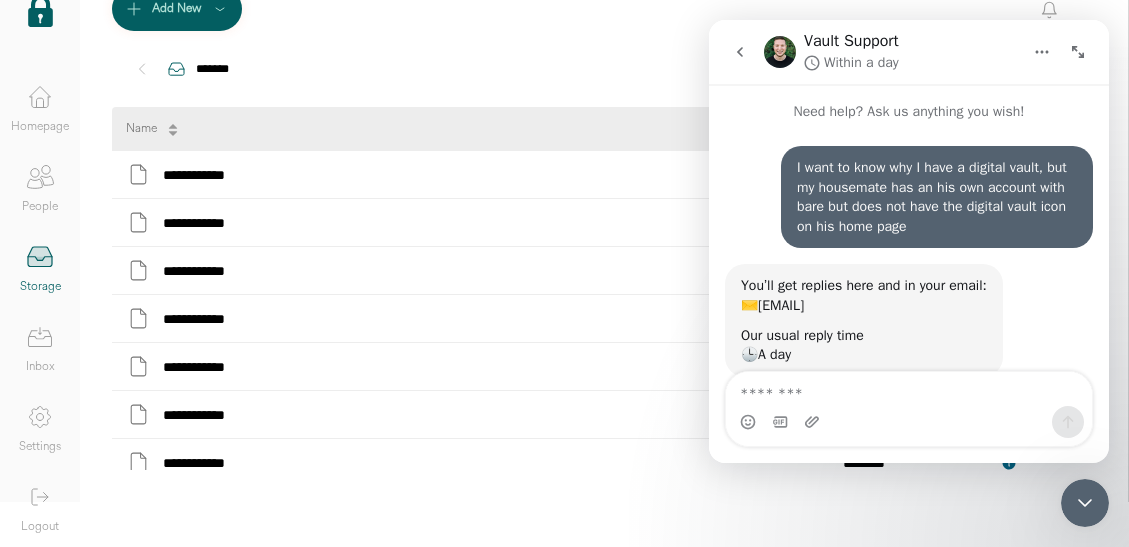 scroll, scrollTop: 103, scrollLeft: 0, axis: vertical 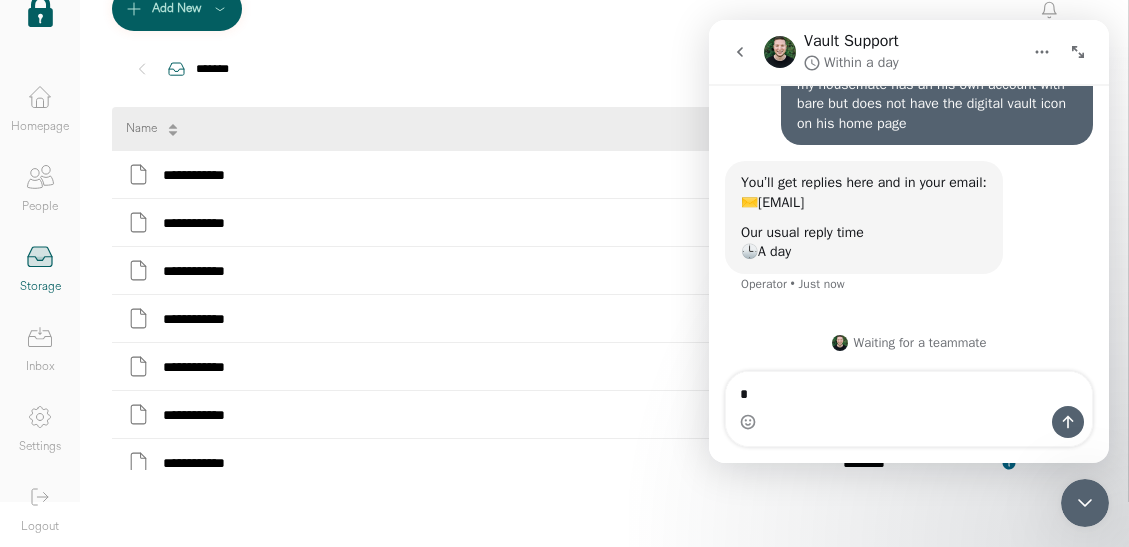 type on "**" 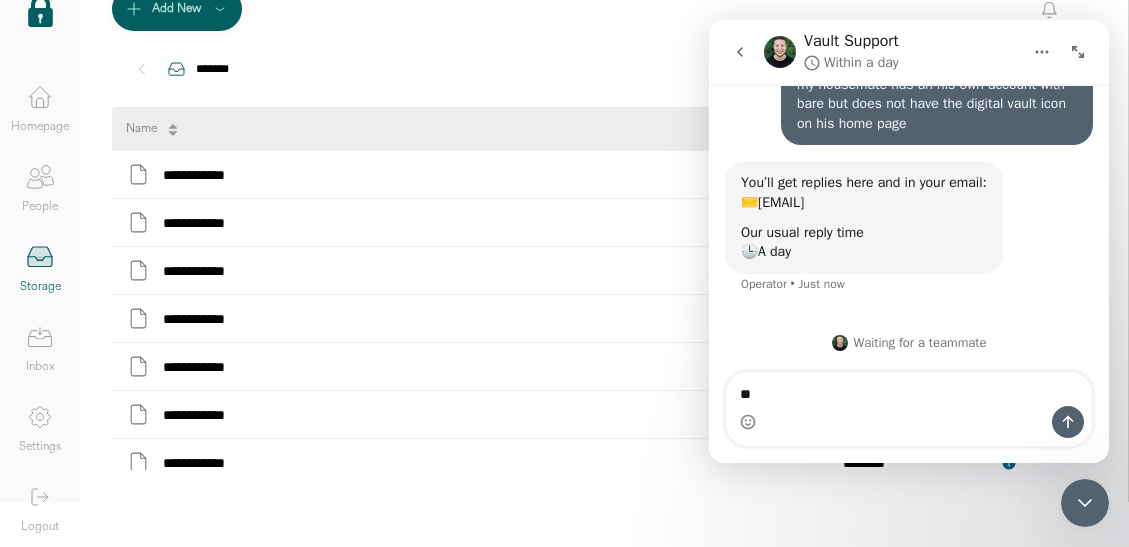 type 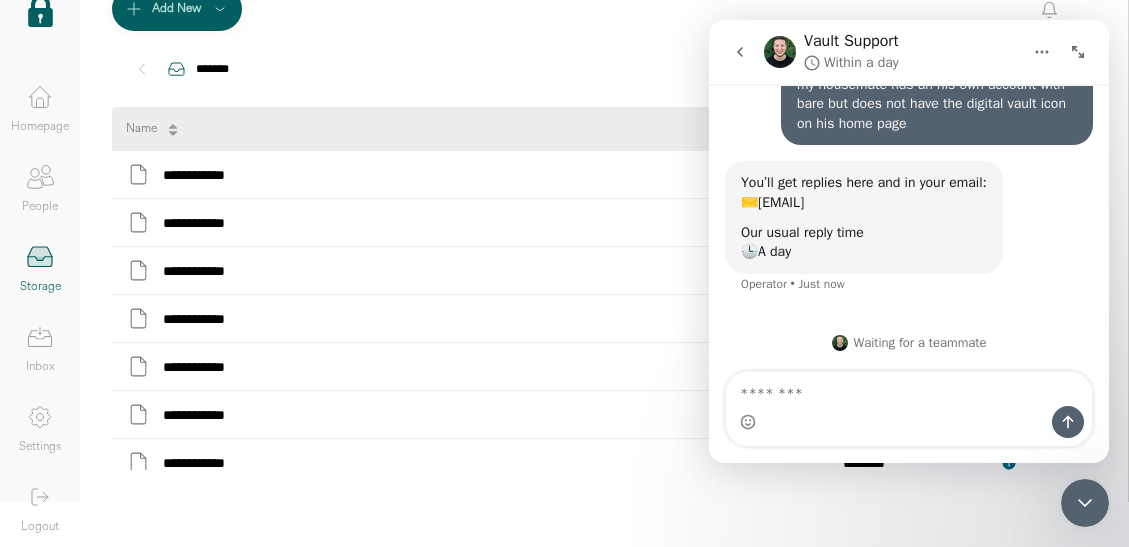 scroll, scrollTop: 162, scrollLeft: 0, axis: vertical 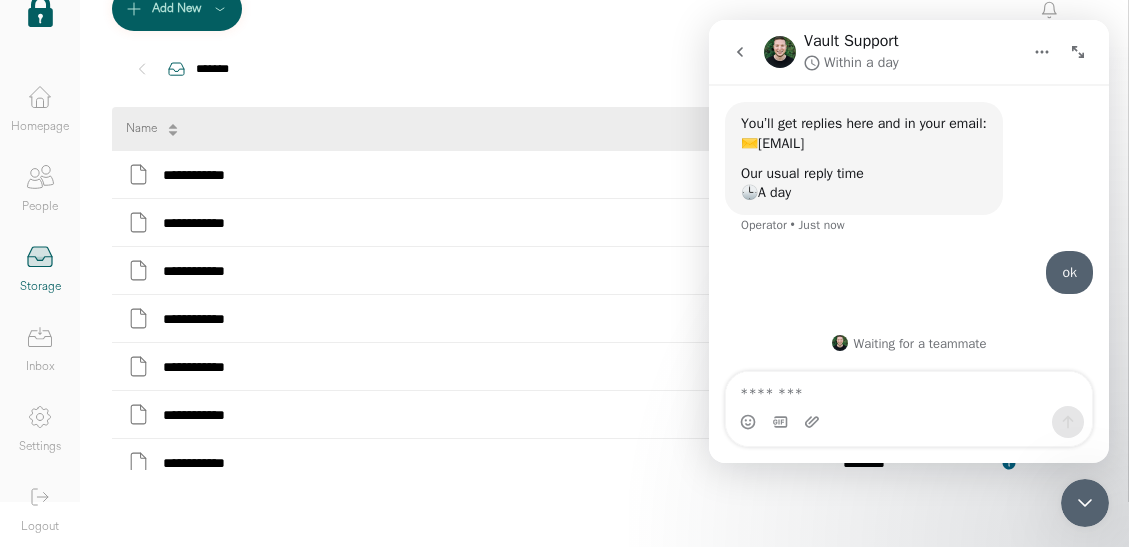 click 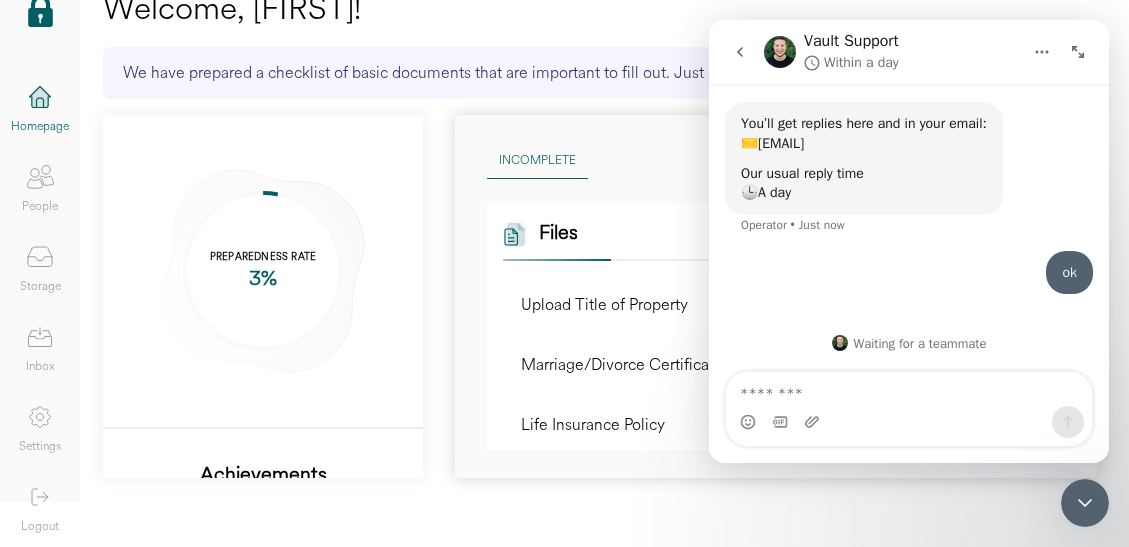 click 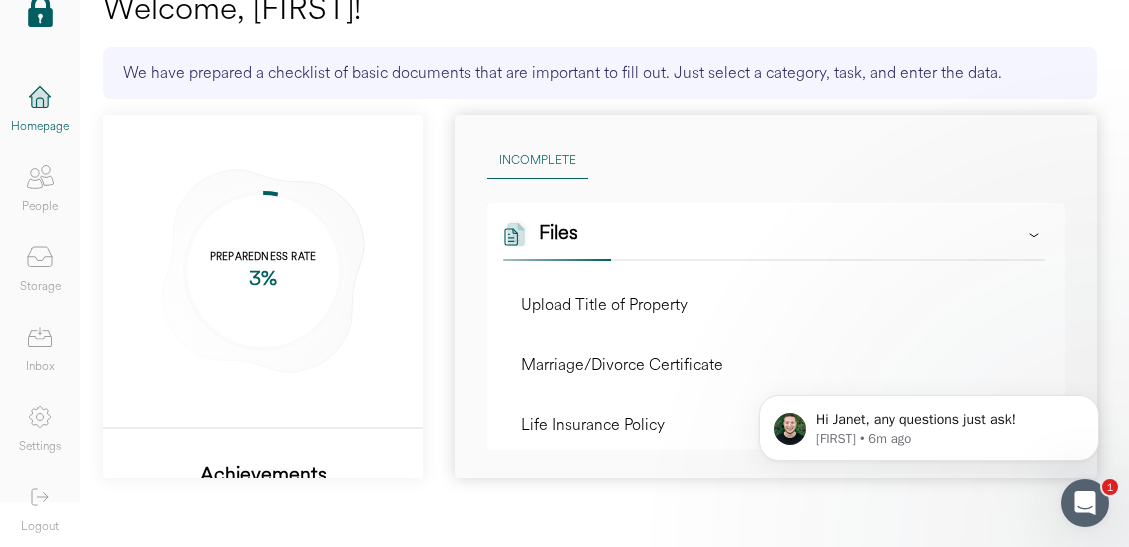 scroll, scrollTop: 0, scrollLeft: 0, axis: both 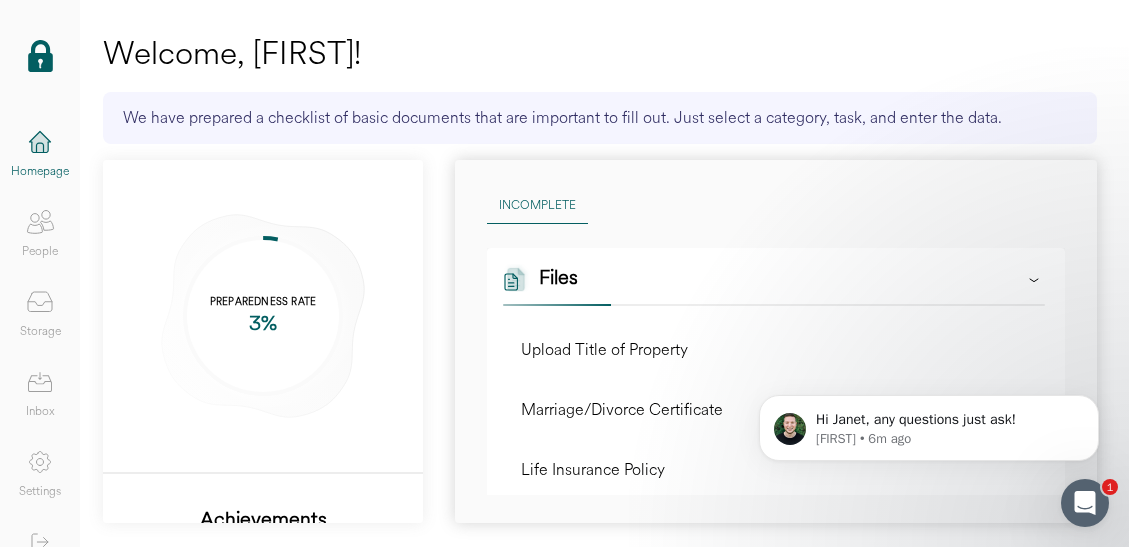 click 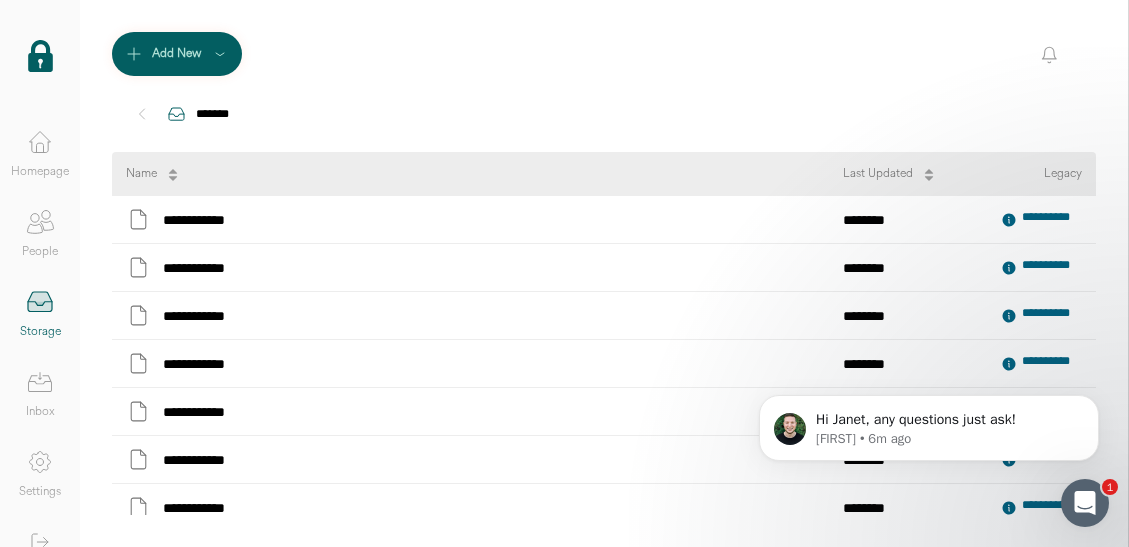 scroll, scrollTop: 45, scrollLeft: 0, axis: vertical 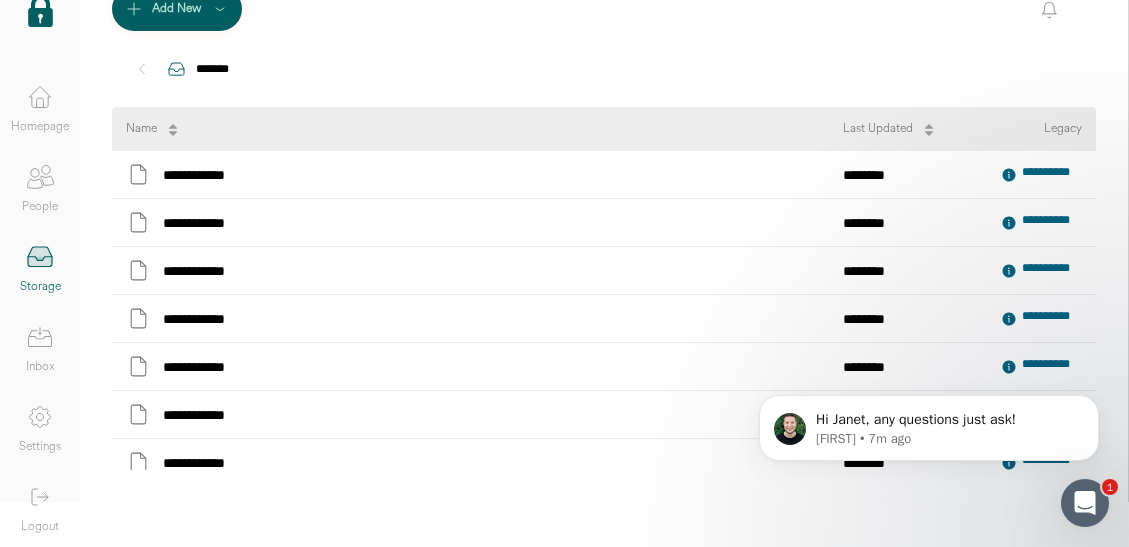 click 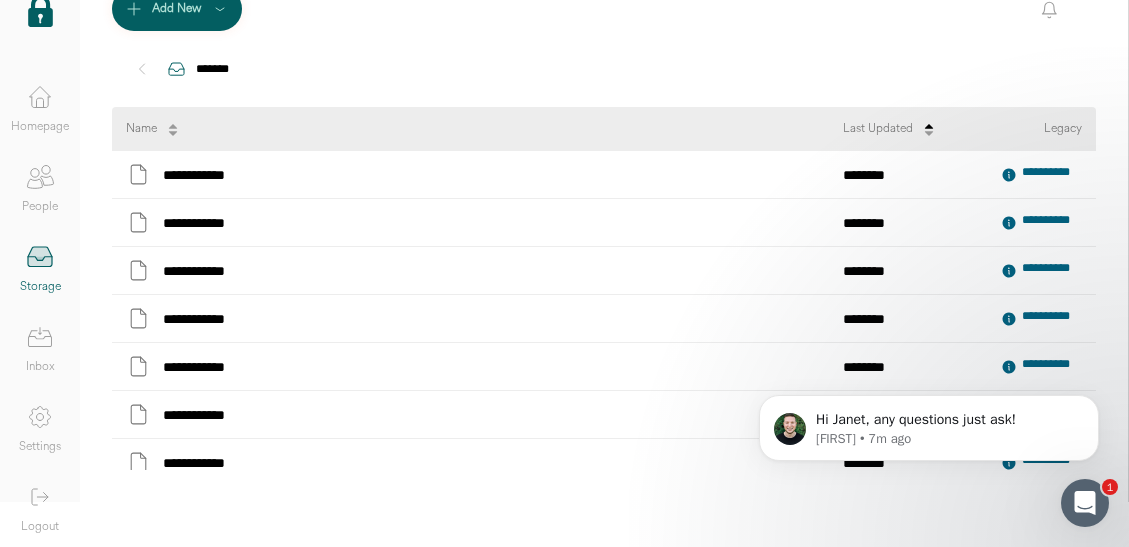click 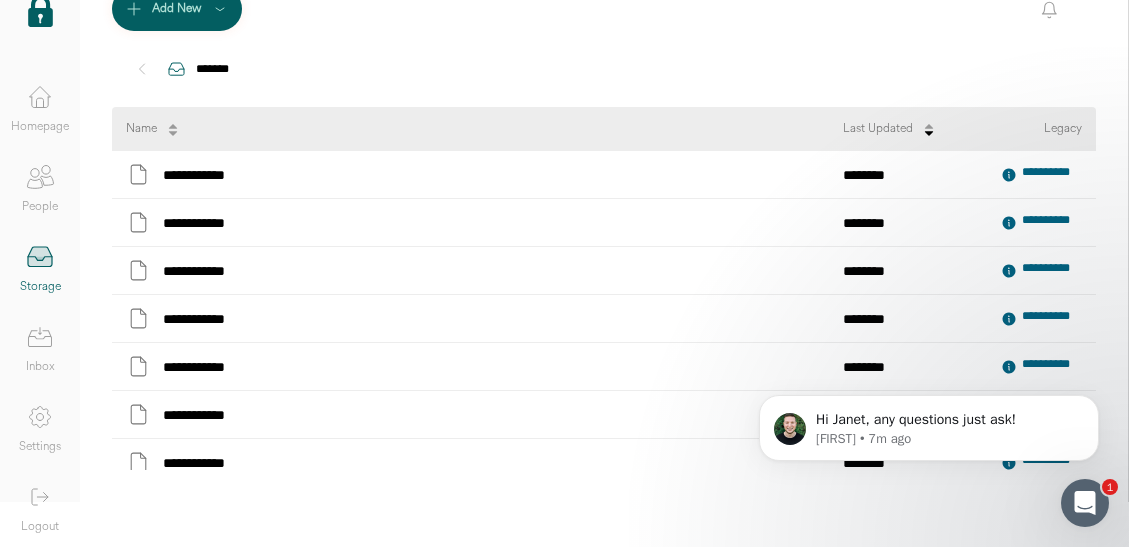click 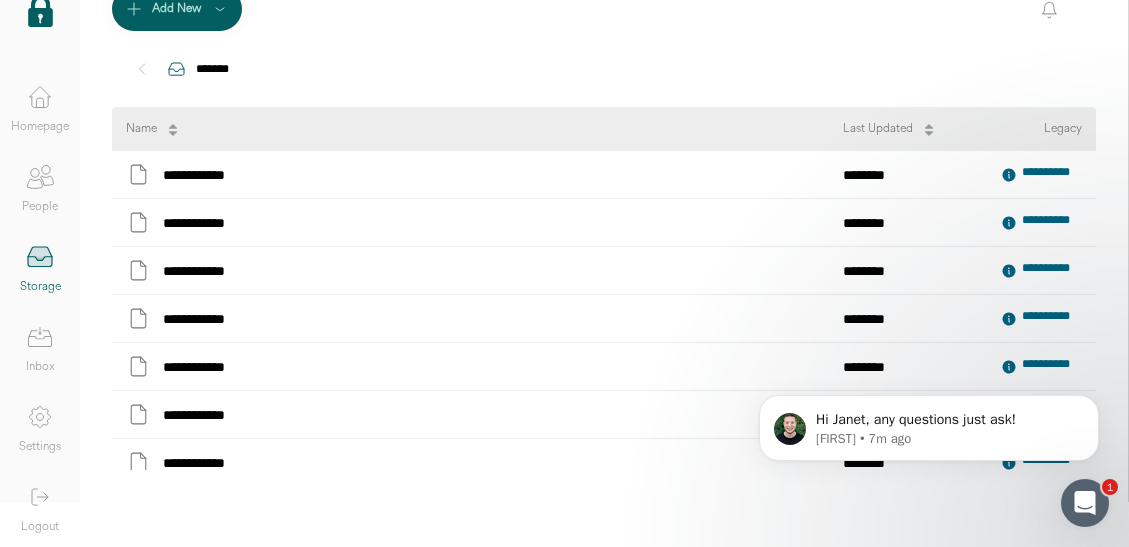 click 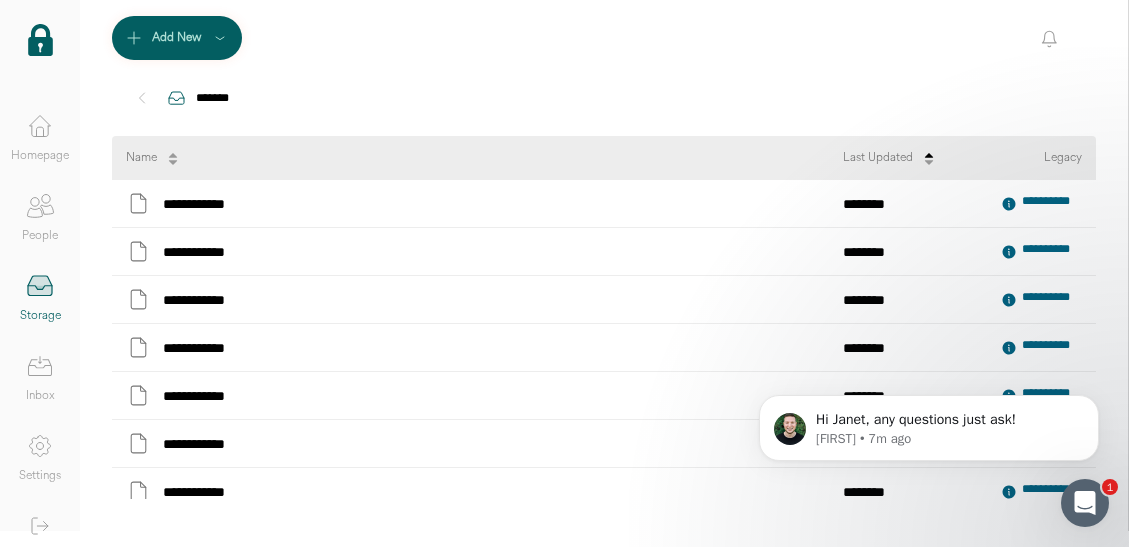 scroll, scrollTop: 0, scrollLeft: 0, axis: both 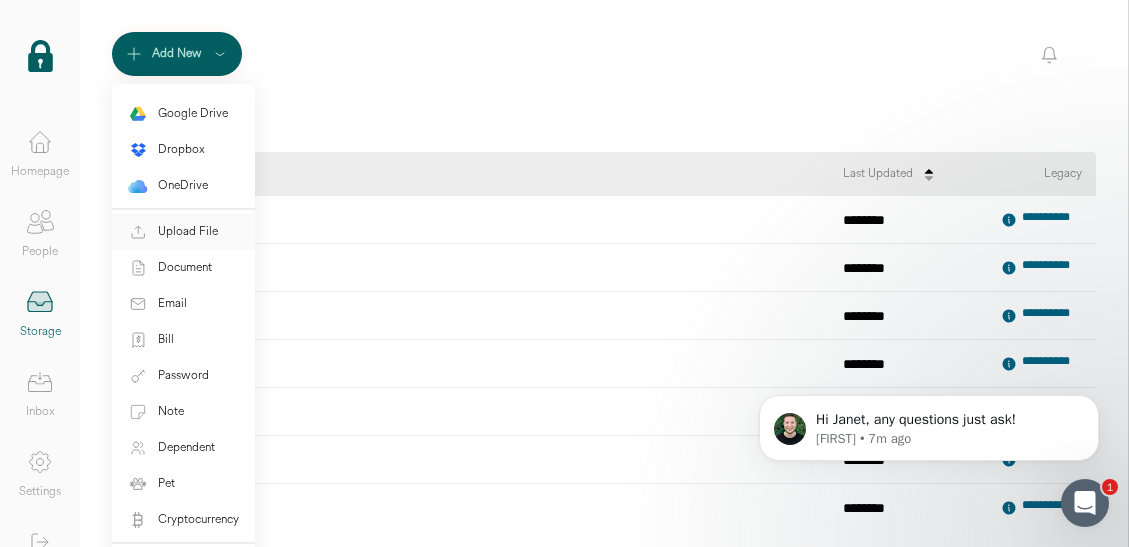 click on "Upload File" at bounding box center (188, 232) 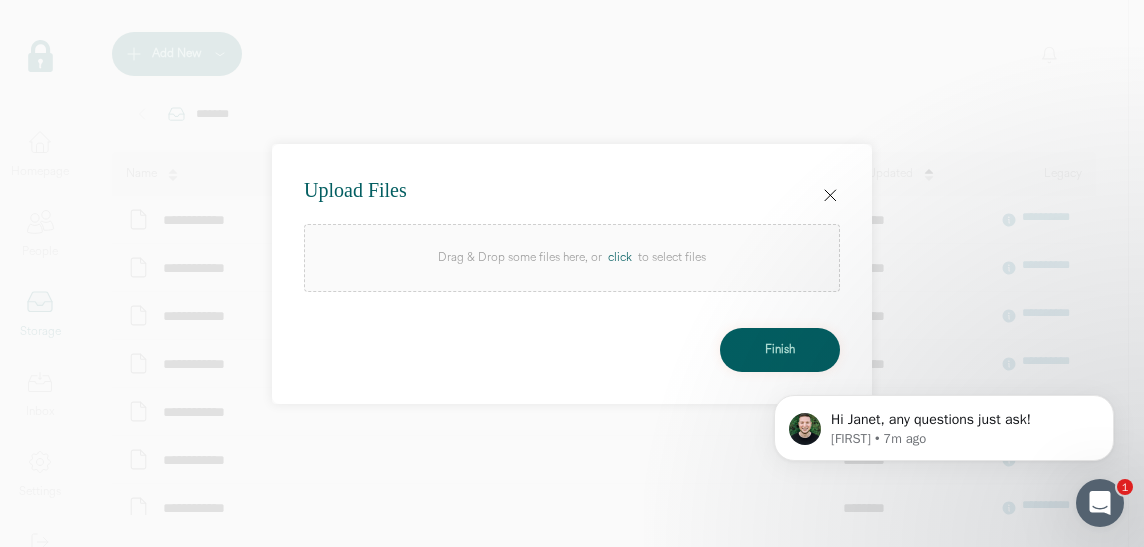 click on "click" at bounding box center [620, 258] 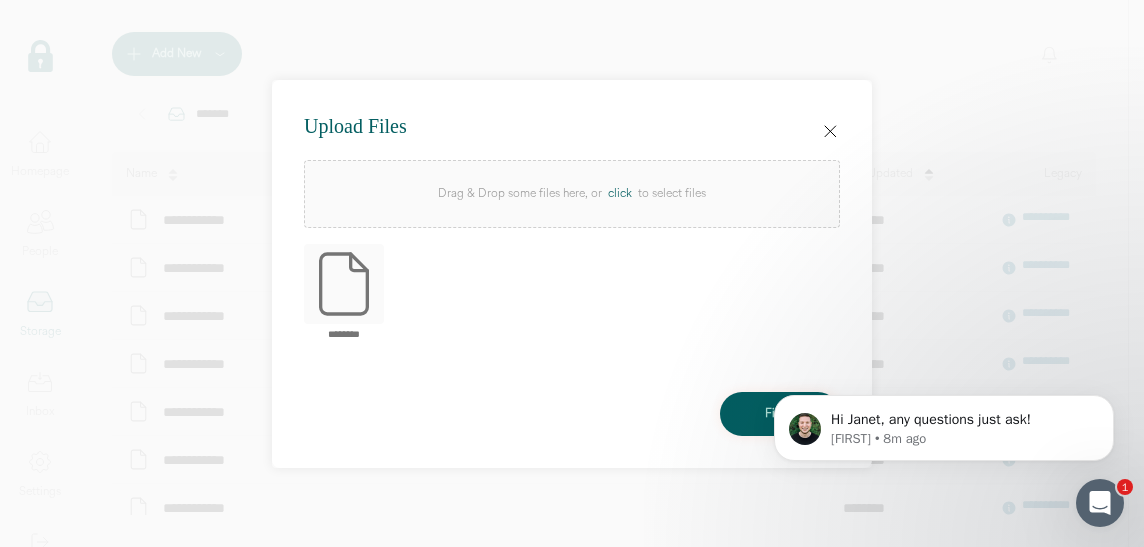 click at bounding box center (572, 273) 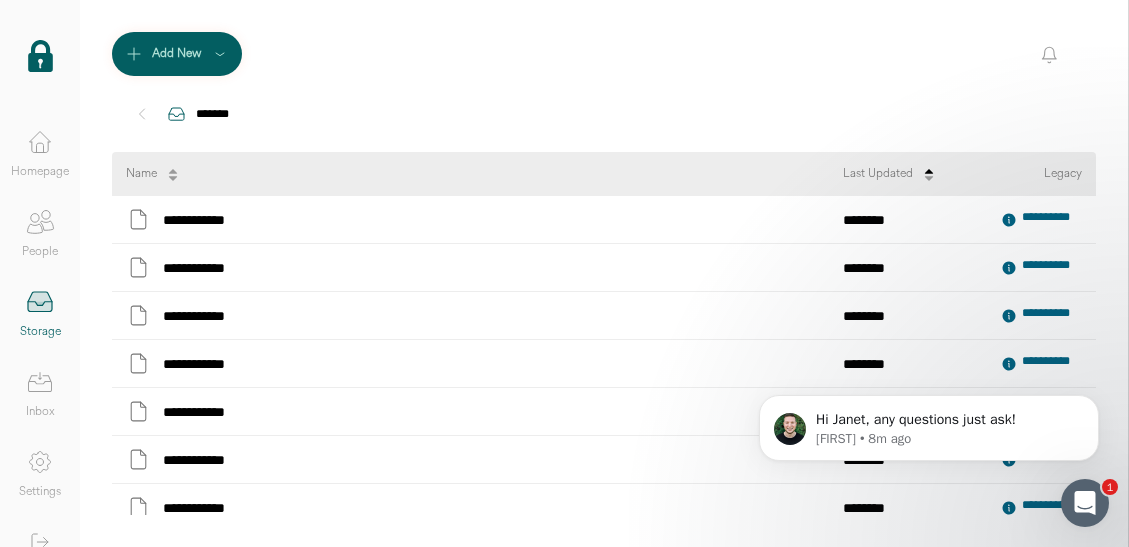 click 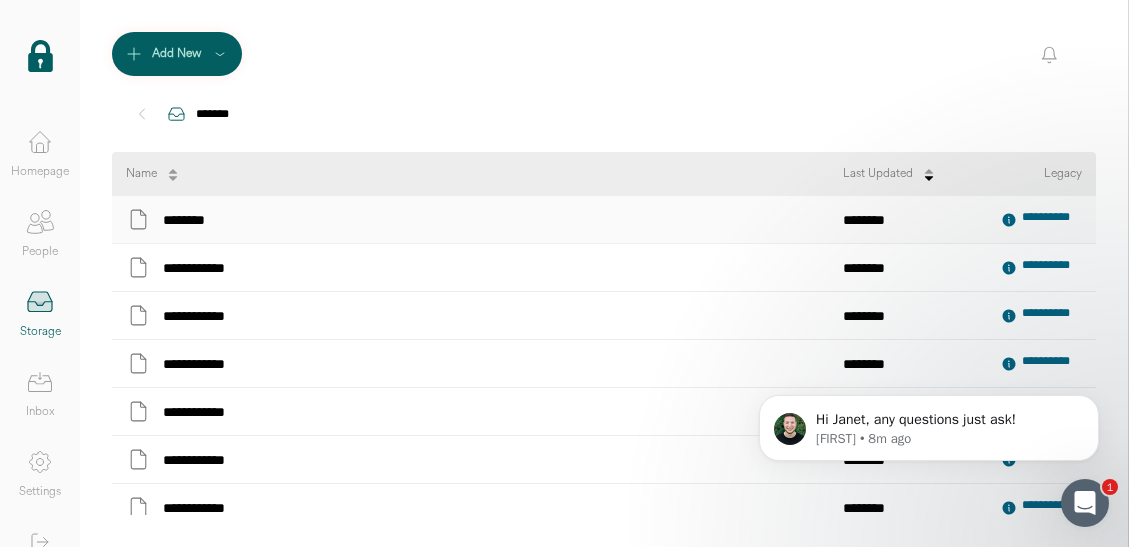 click 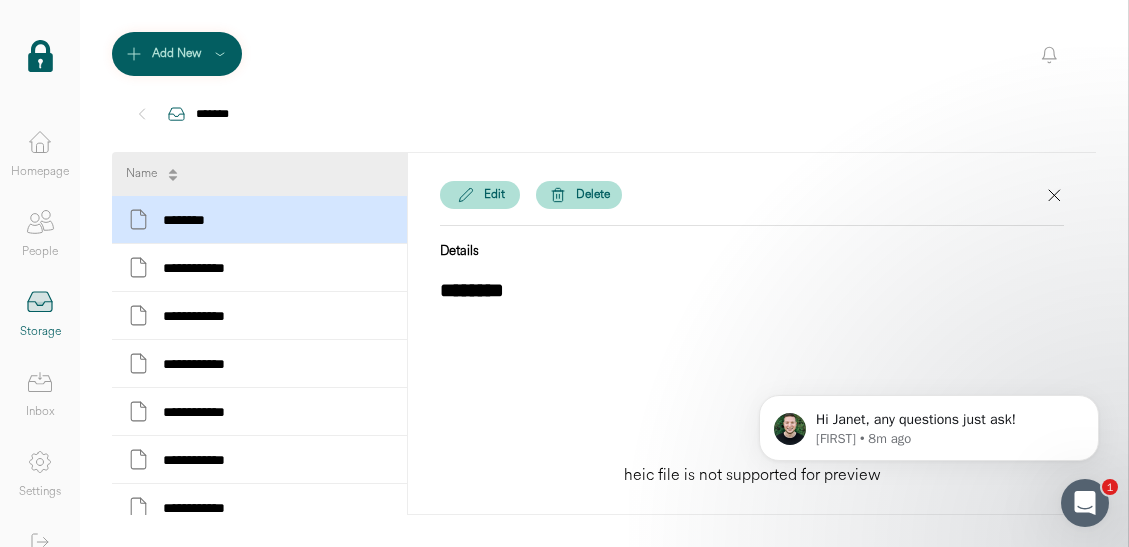 click on "Delete" at bounding box center (593, 195) 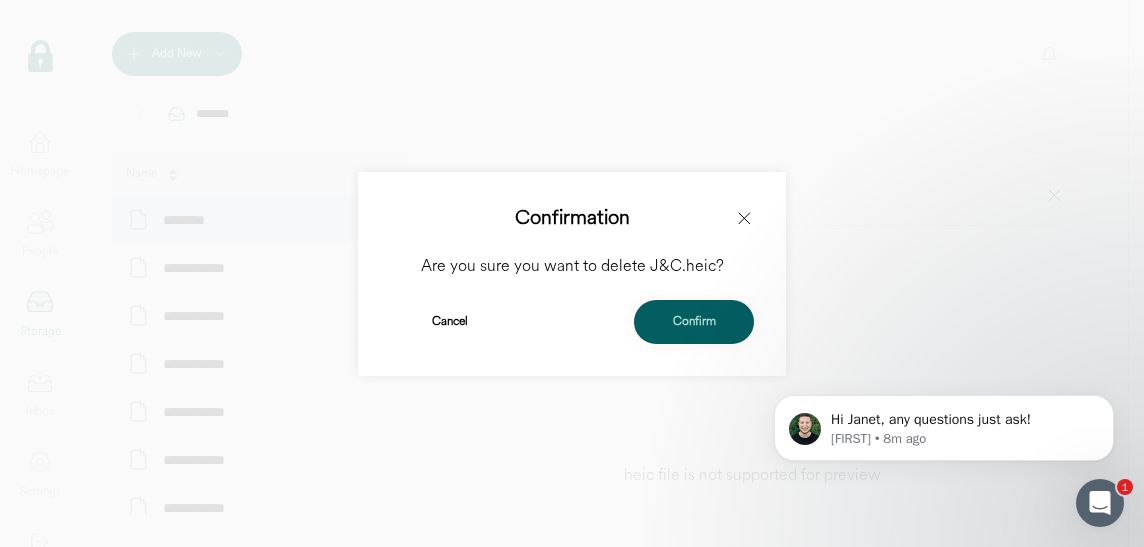 click on "Confirm" at bounding box center [694, 322] 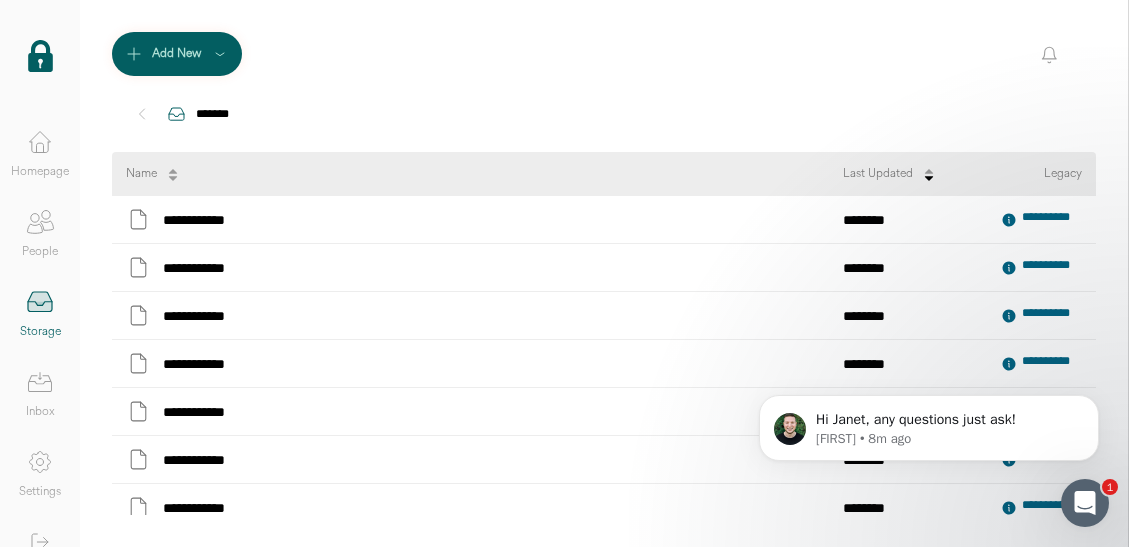 click 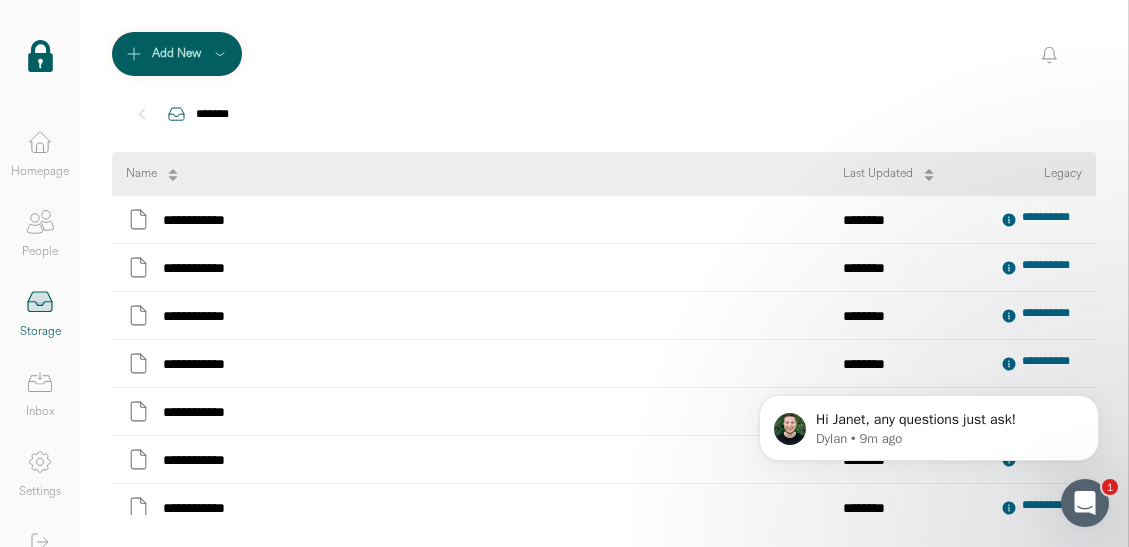 click 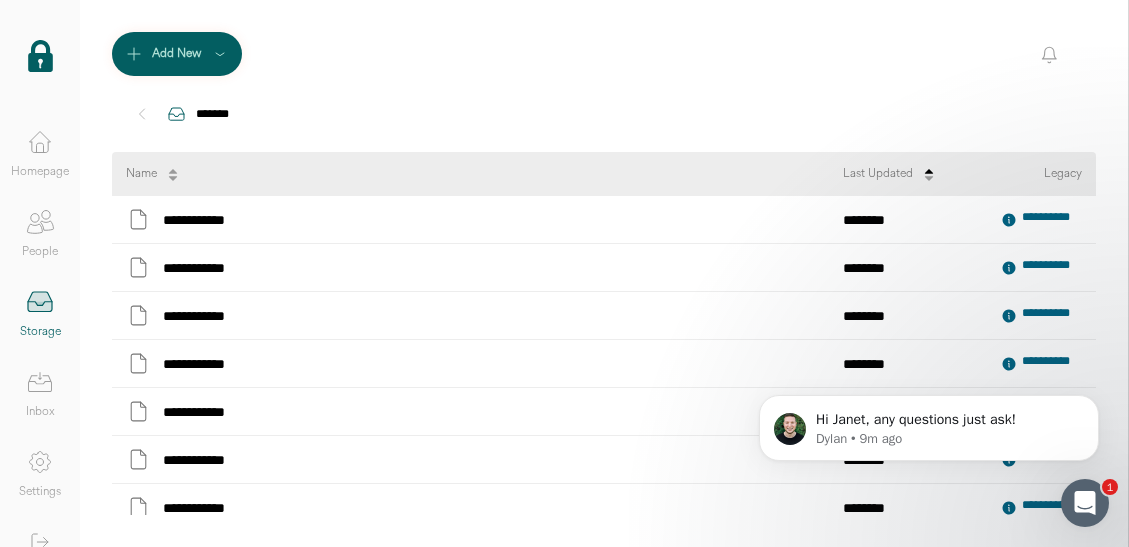 click 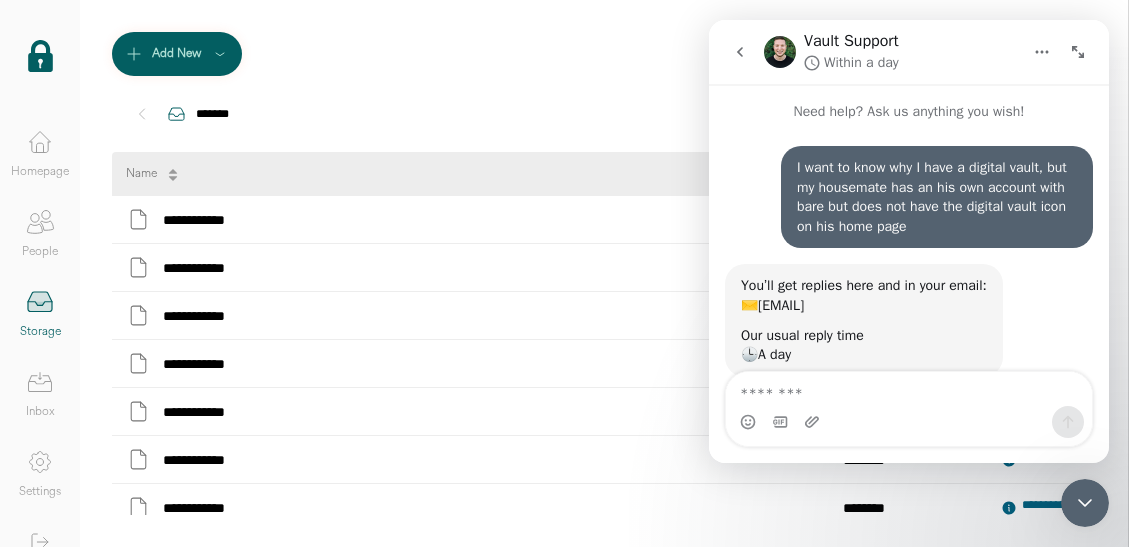 scroll, scrollTop: 162, scrollLeft: 0, axis: vertical 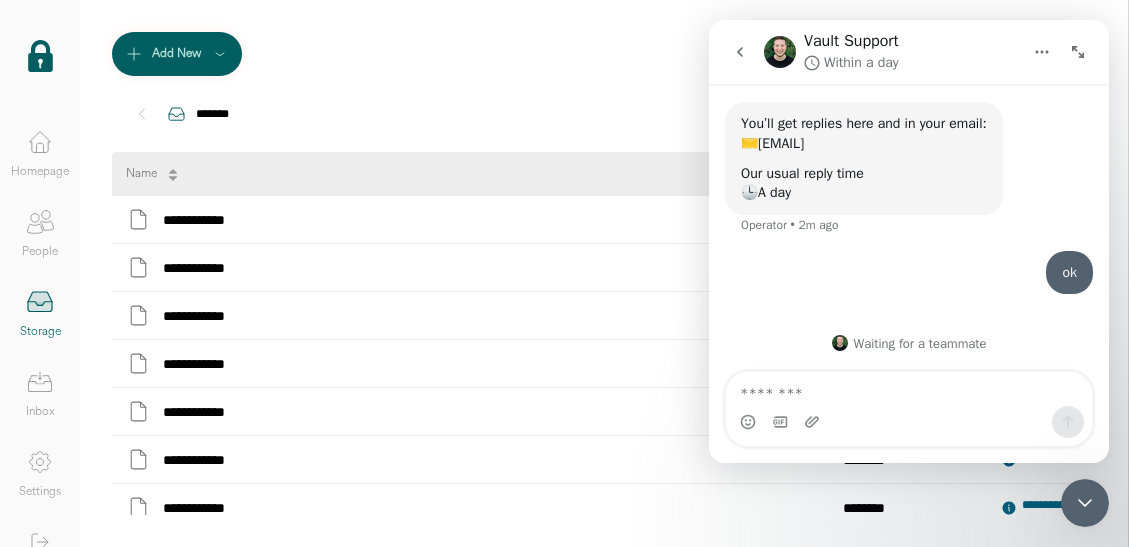 click 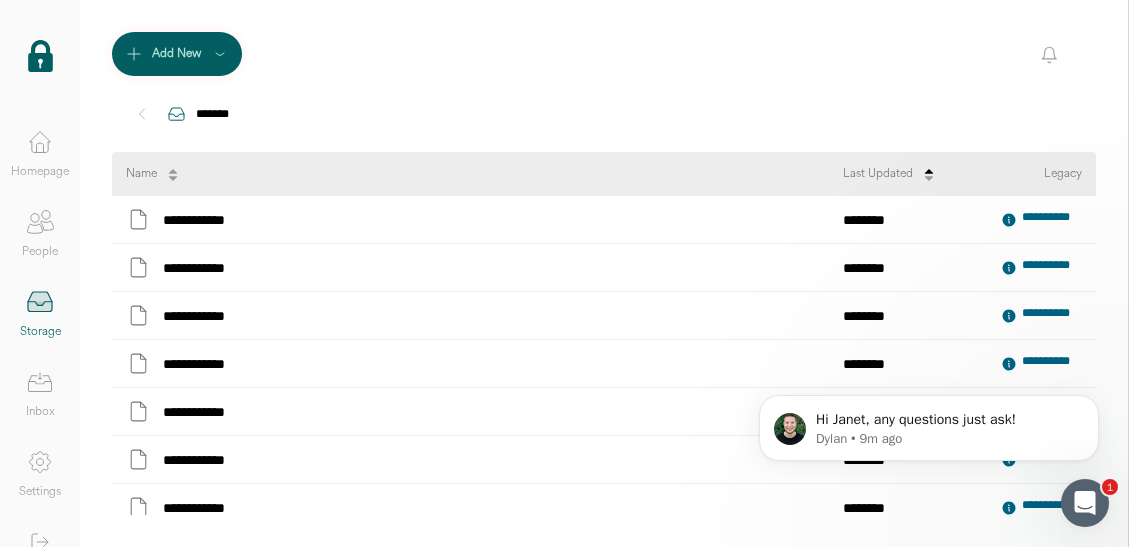 scroll, scrollTop: 0, scrollLeft: 0, axis: both 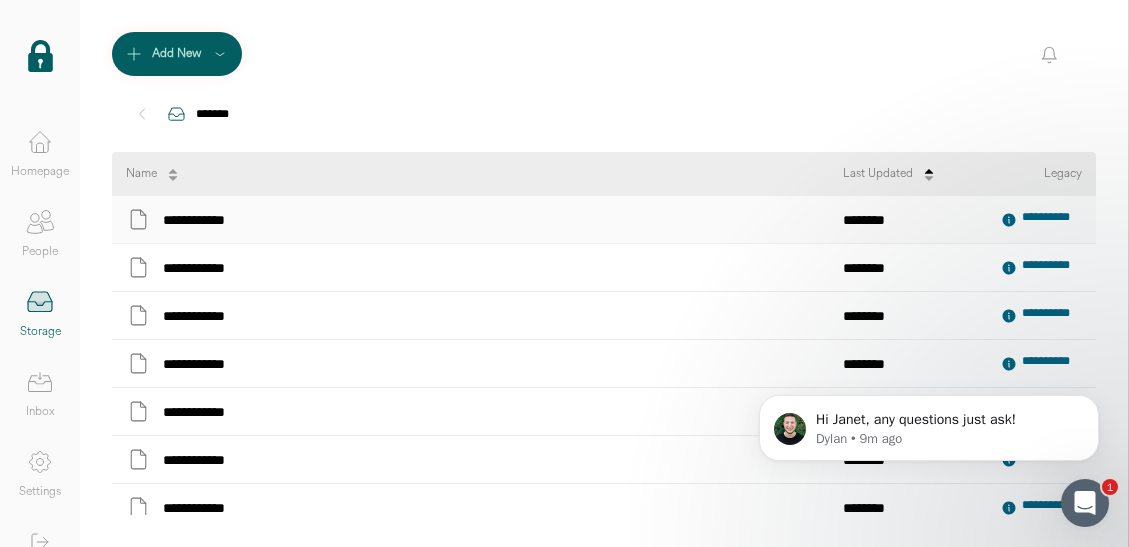 click on "**********" at bounding box center (1052, 219) 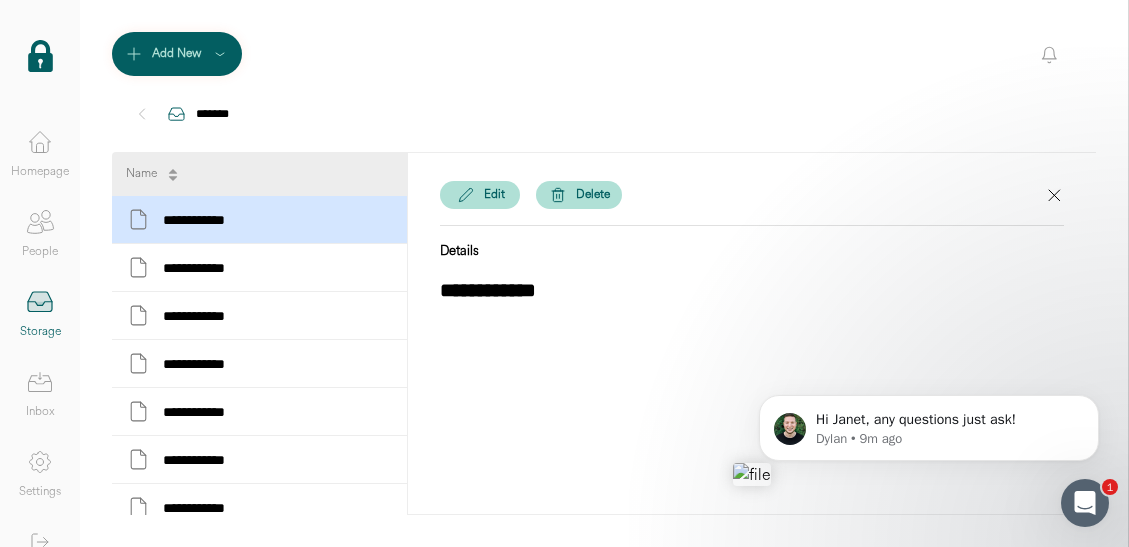 drag, startPoint x: 1036, startPoint y: 193, endPoint x: 1045, endPoint y: 200, distance: 11.401754 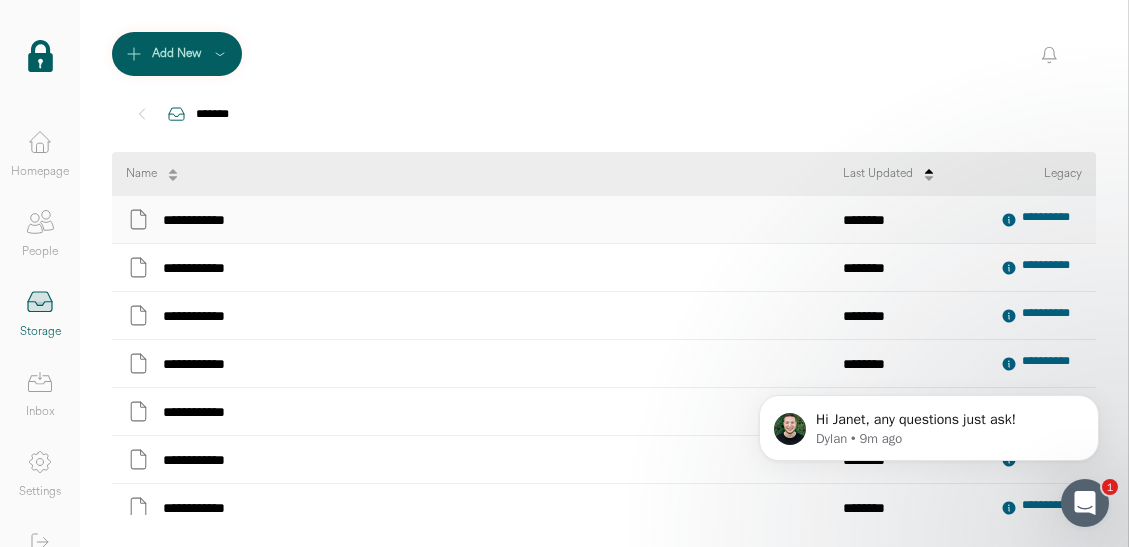 click 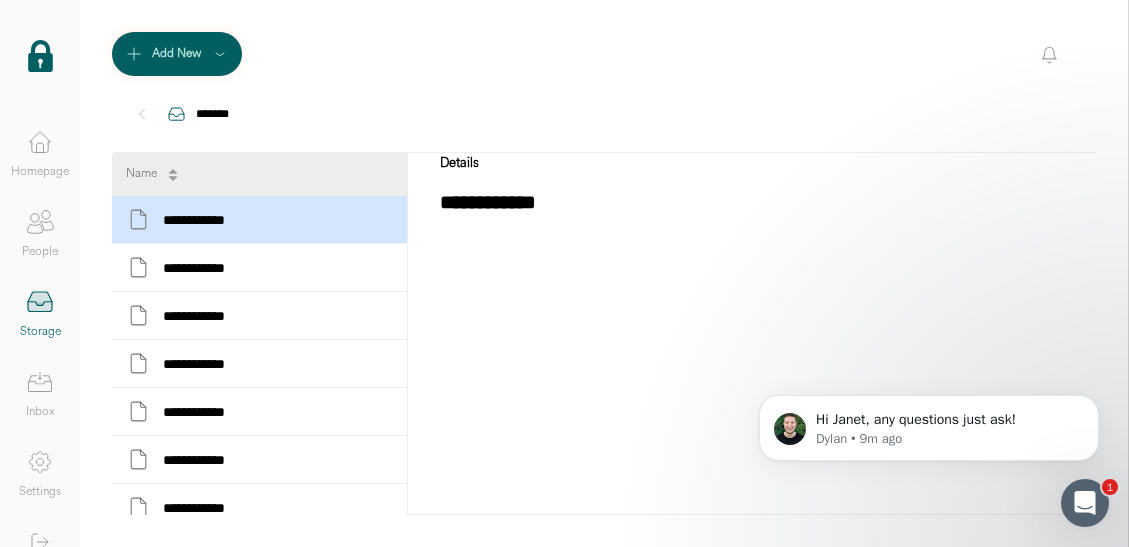 scroll, scrollTop: 74, scrollLeft: 0, axis: vertical 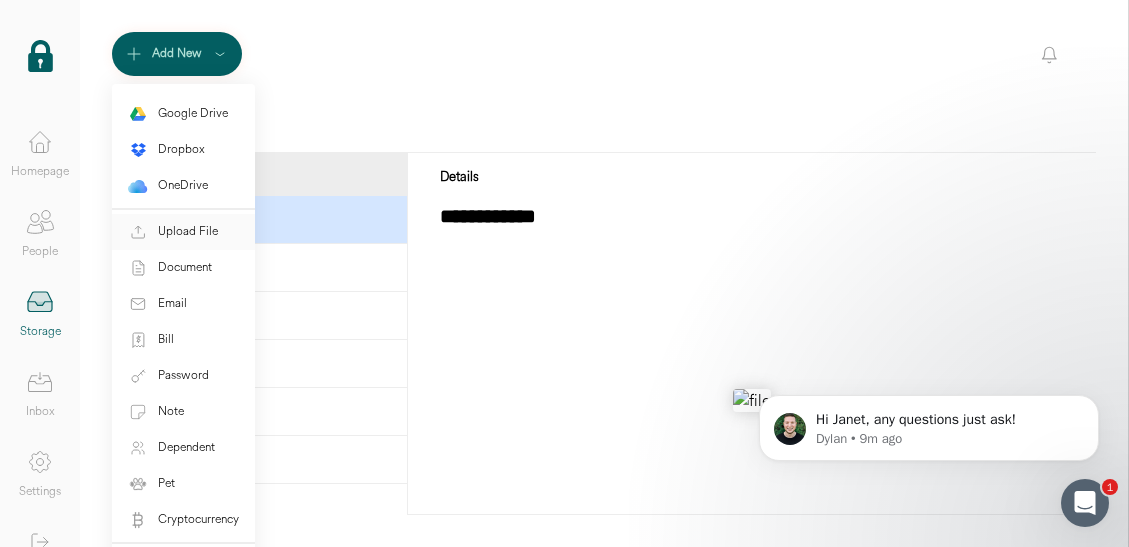 click on "Upload File" at bounding box center (188, 232) 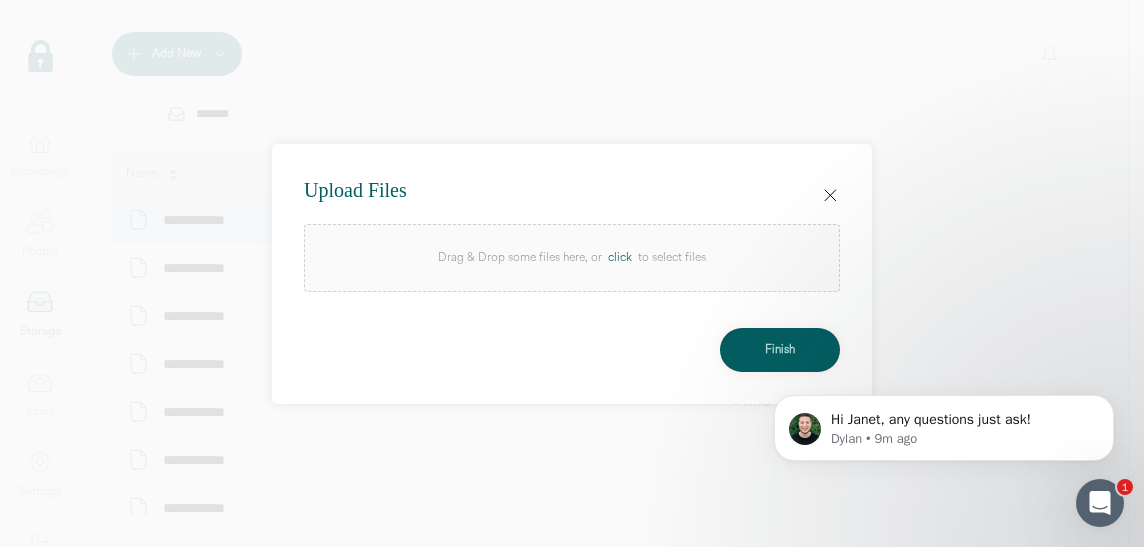 click on "click" at bounding box center [620, 258] 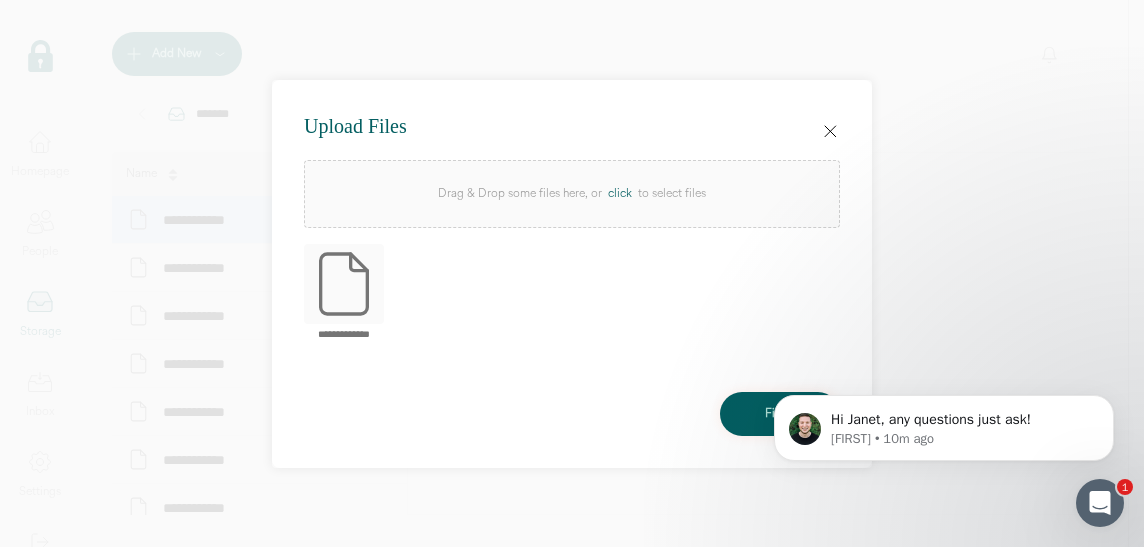 click on "click" at bounding box center (620, 194) 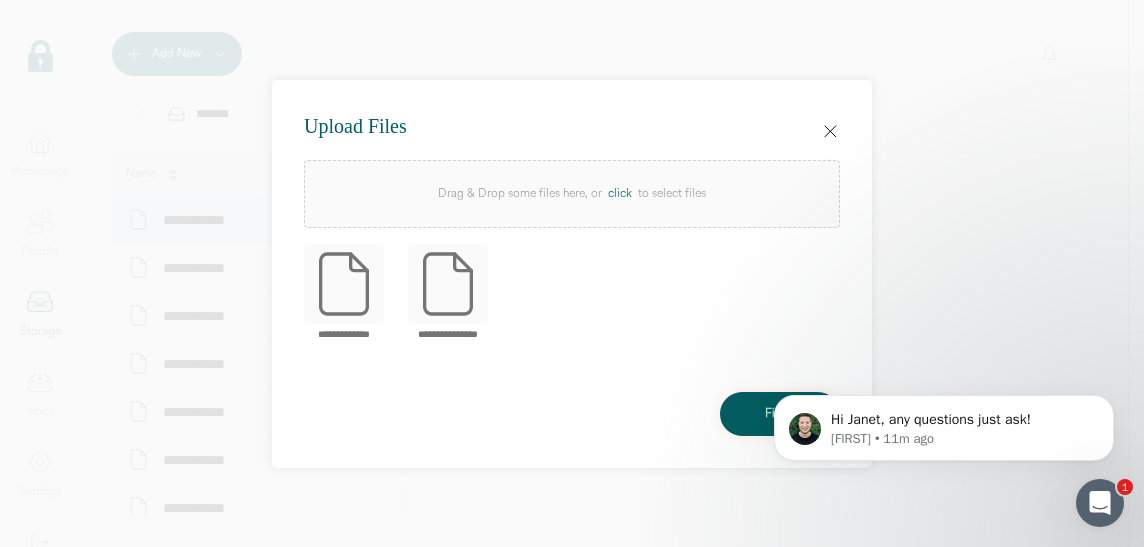 click on "Finish" at bounding box center [780, 414] 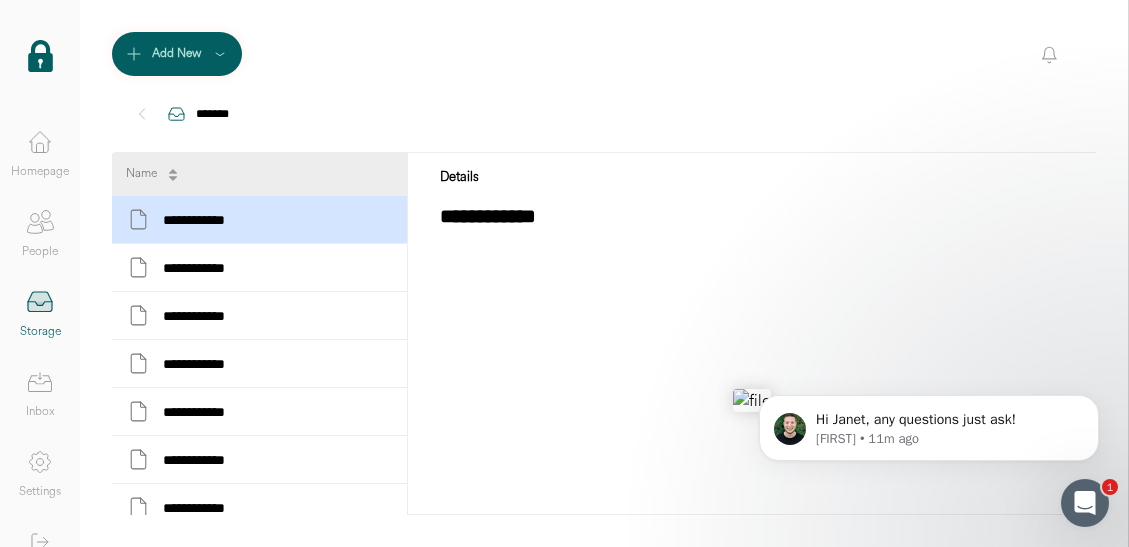 click on "*******" at bounding box center [604, 114] 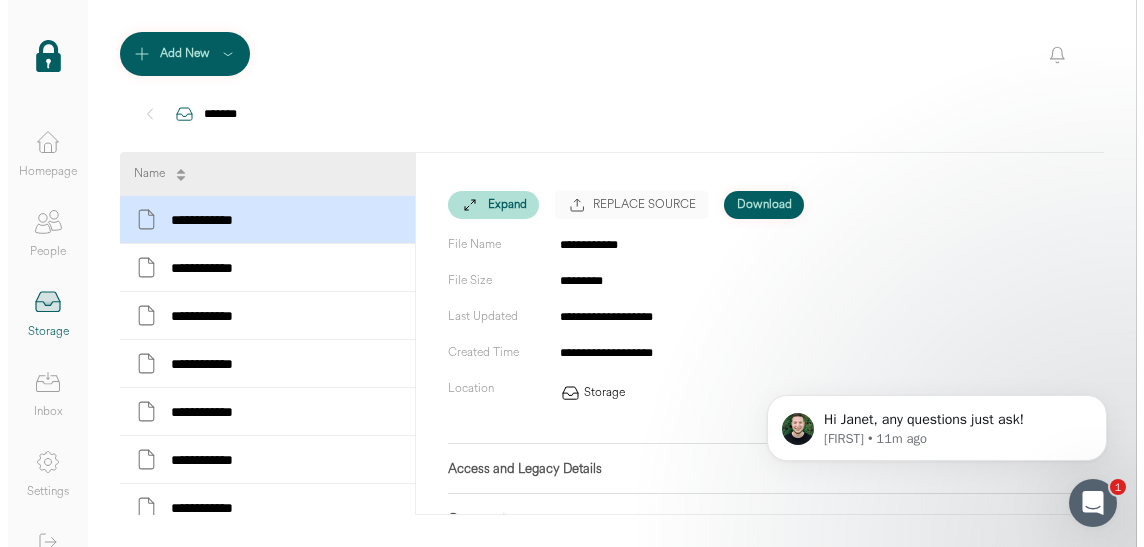 scroll, scrollTop: 564, scrollLeft: 0, axis: vertical 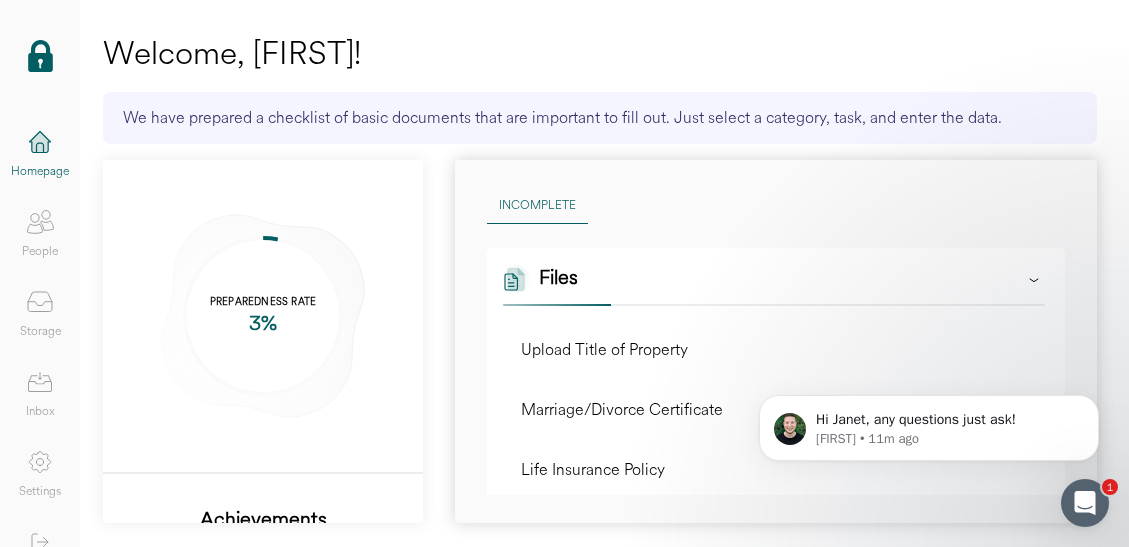 click 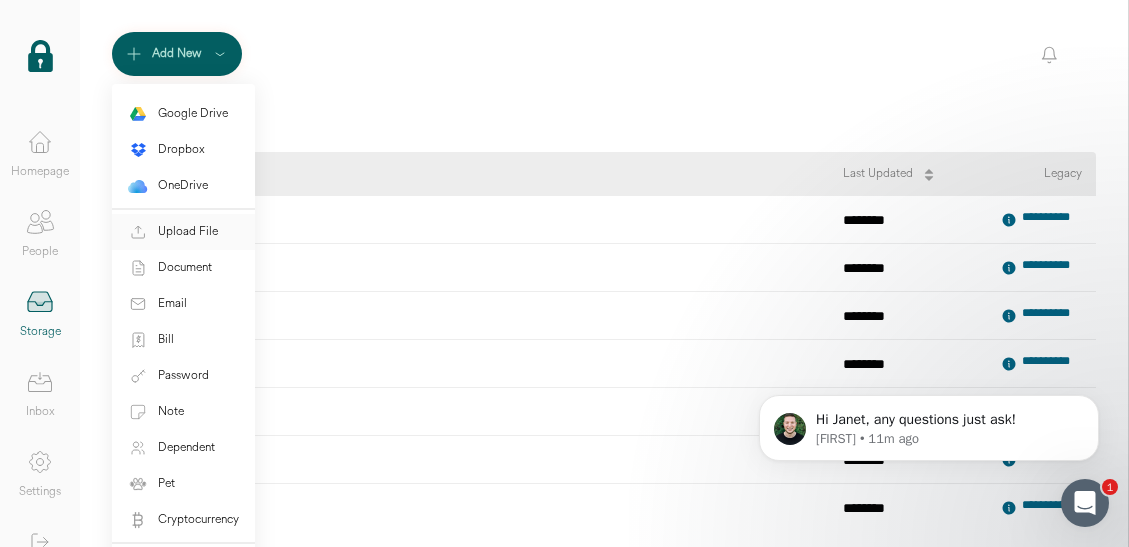 click on "Upload File" at bounding box center (188, 232) 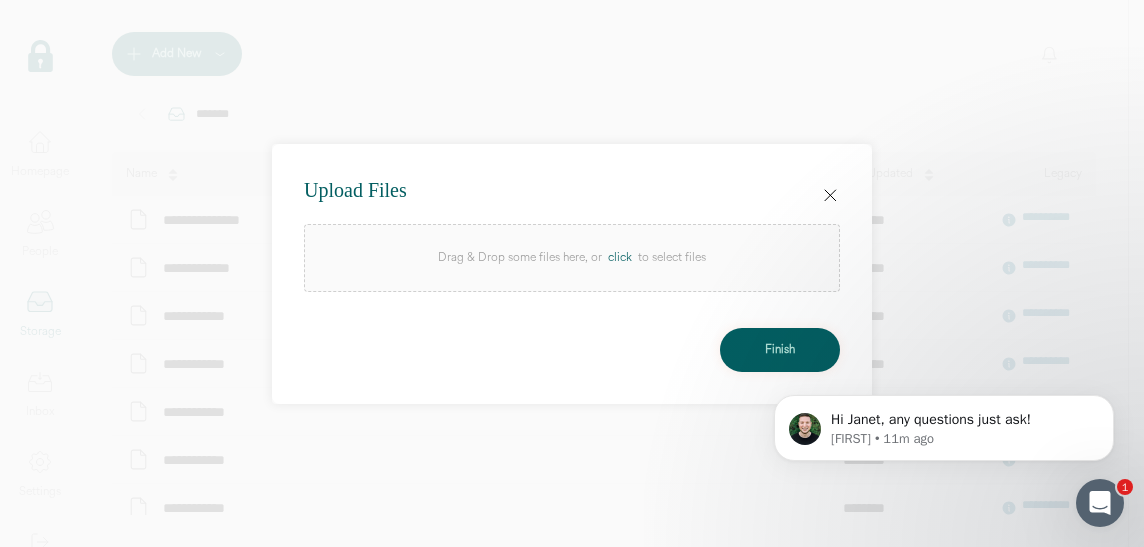 click on "click" at bounding box center [620, 258] 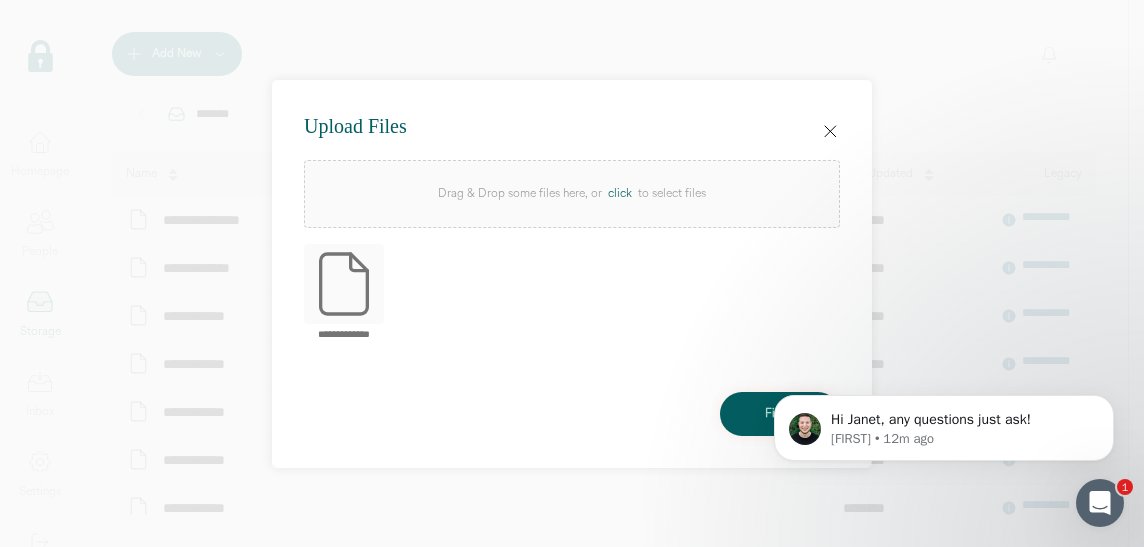click on "click" at bounding box center (620, 194) 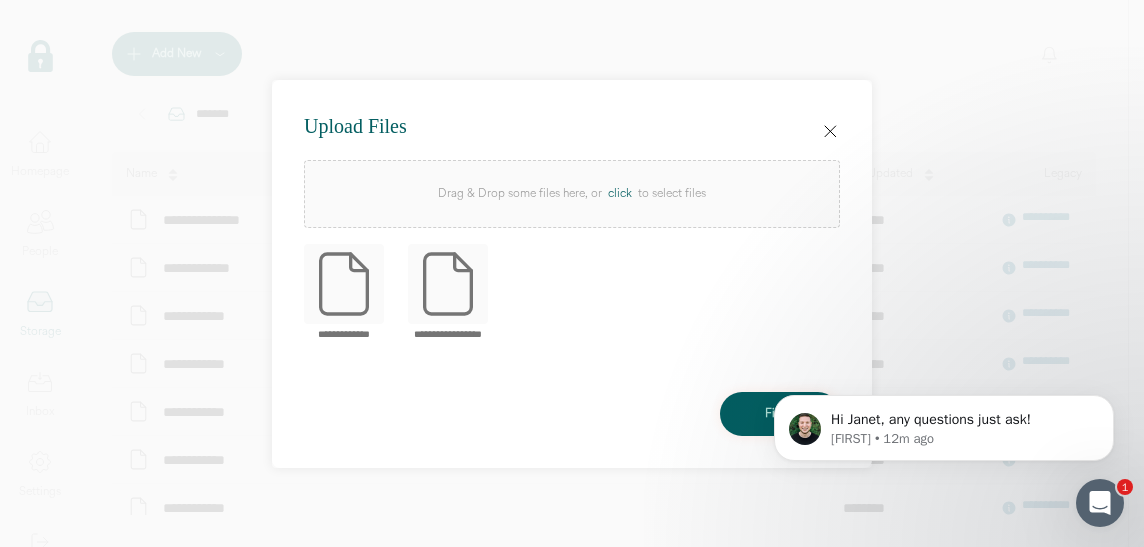 click on "click" at bounding box center (620, 194) 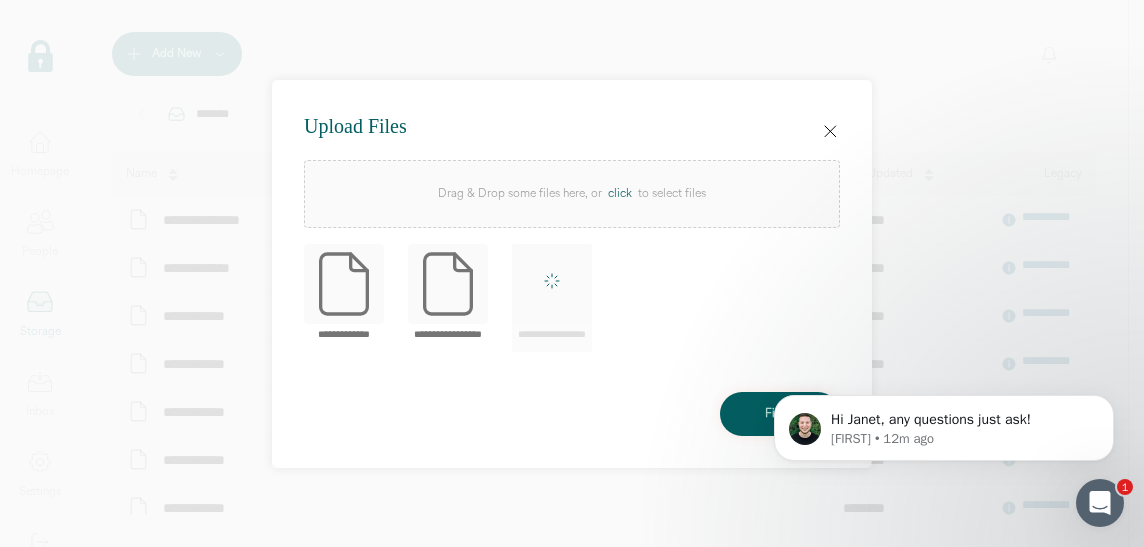 click 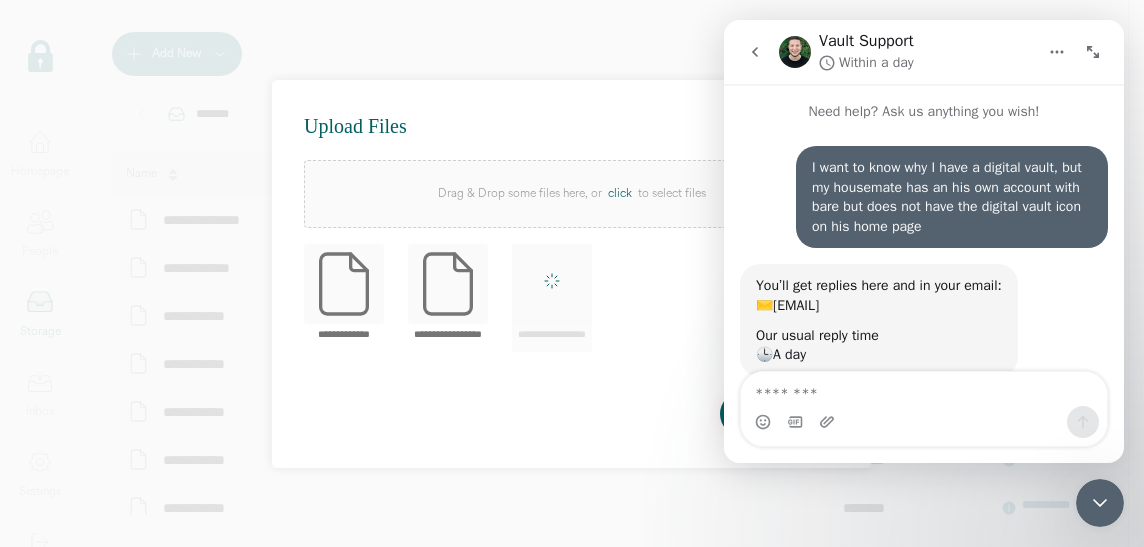 scroll, scrollTop: 162, scrollLeft: 0, axis: vertical 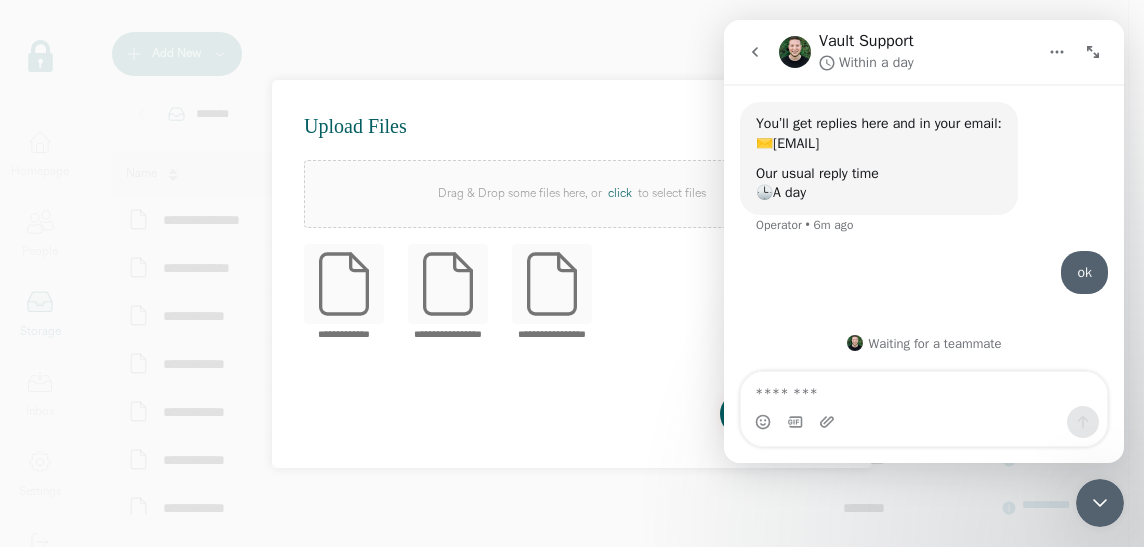click 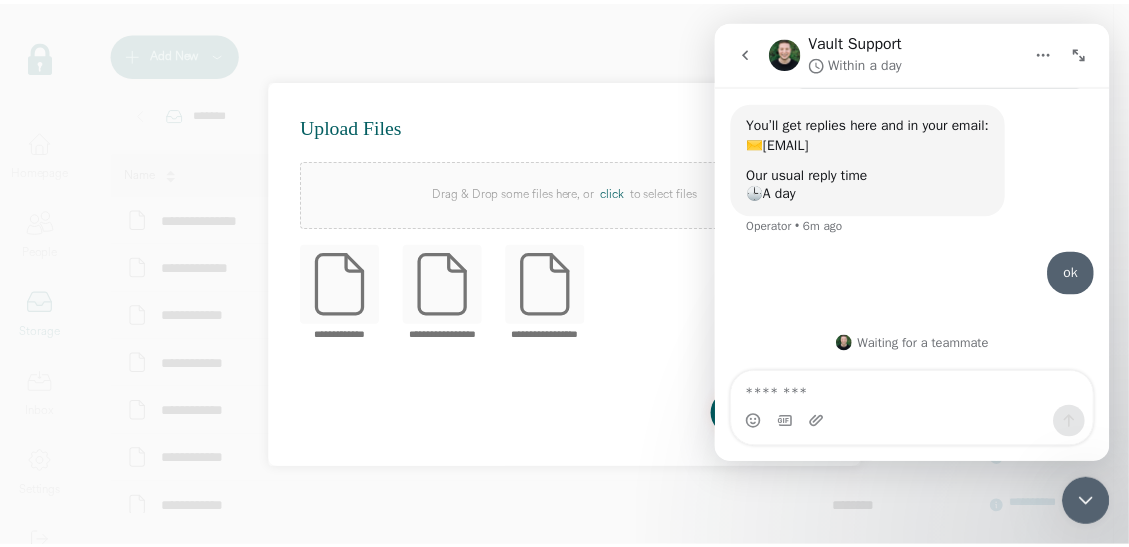 scroll, scrollTop: 0, scrollLeft: 0, axis: both 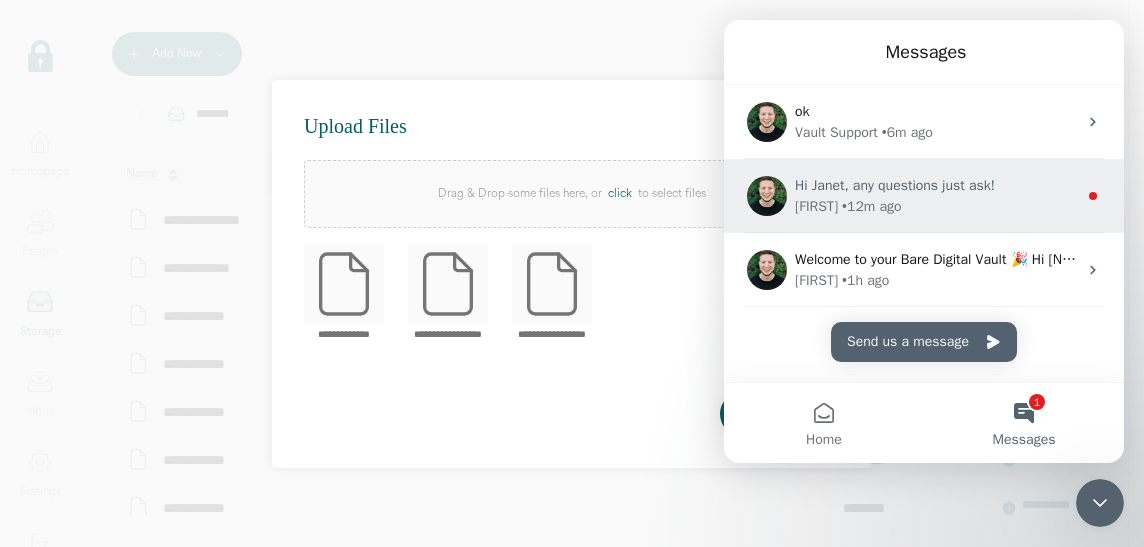 click on "Hi Janet, any questions just ask!" at bounding box center [895, 185] 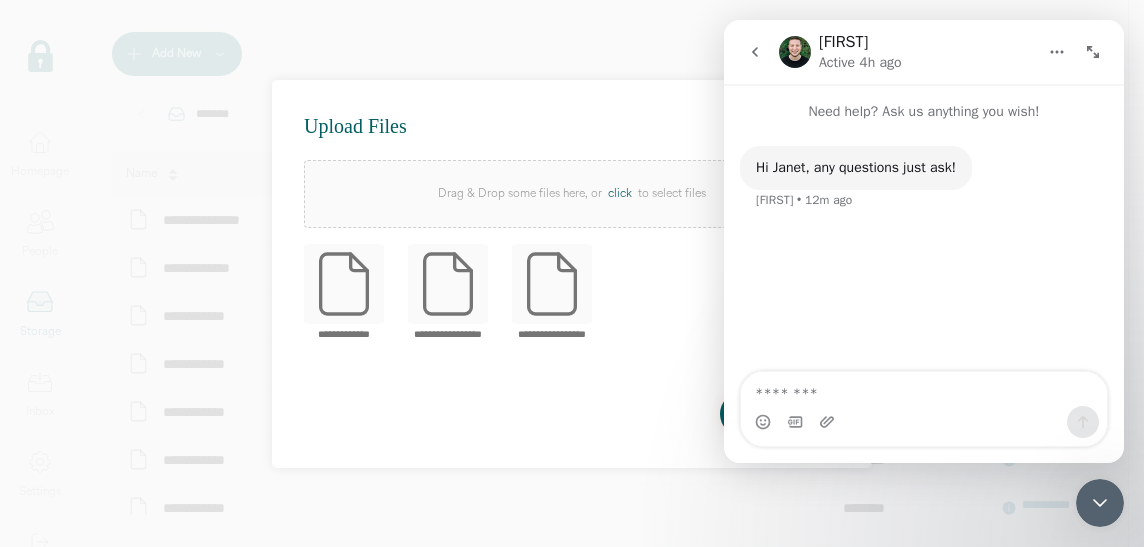 click 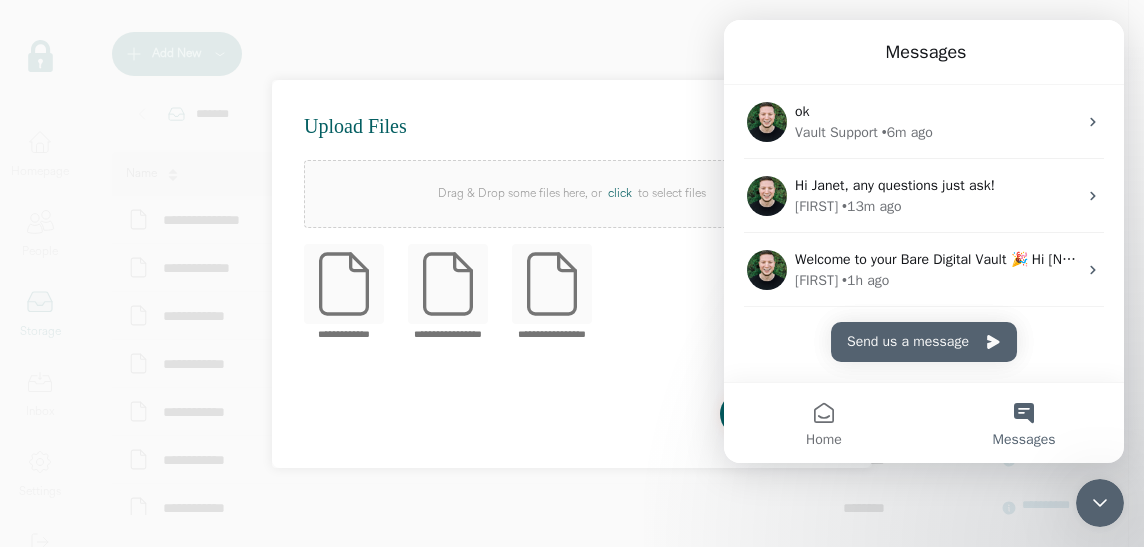 click 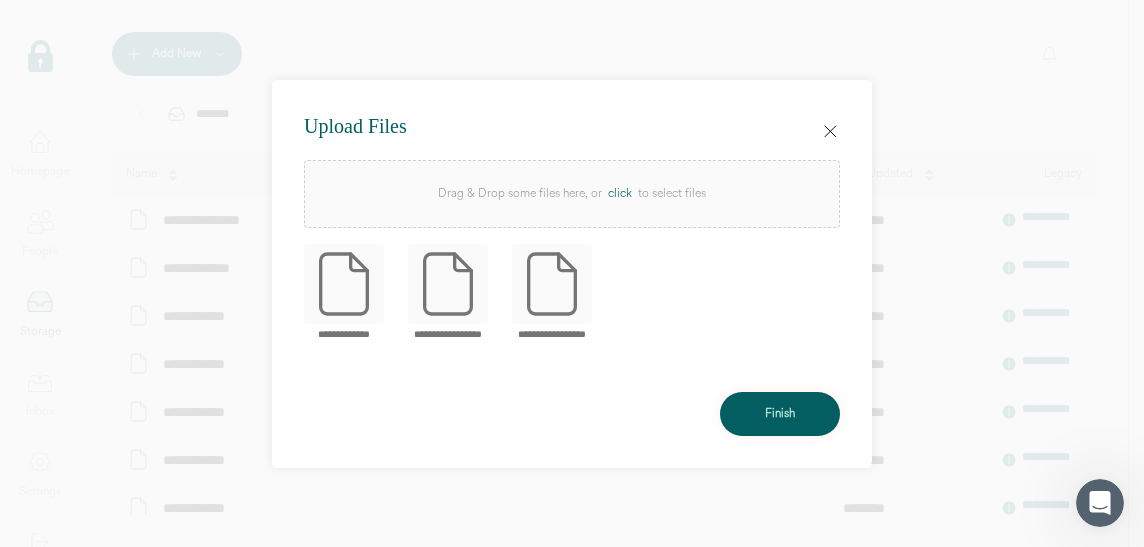 click on "Finish" at bounding box center (780, 414) 